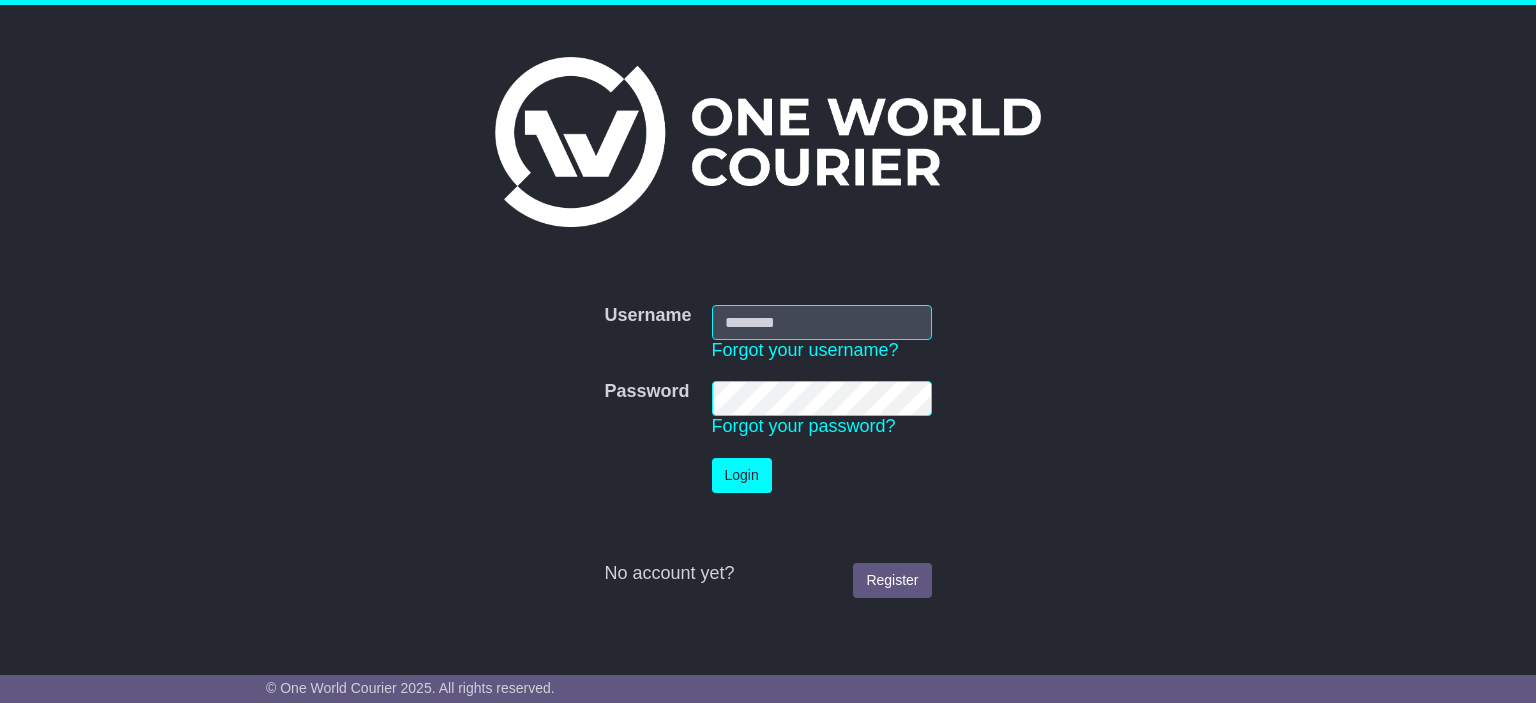 scroll, scrollTop: 0, scrollLeft: 0, axis: both 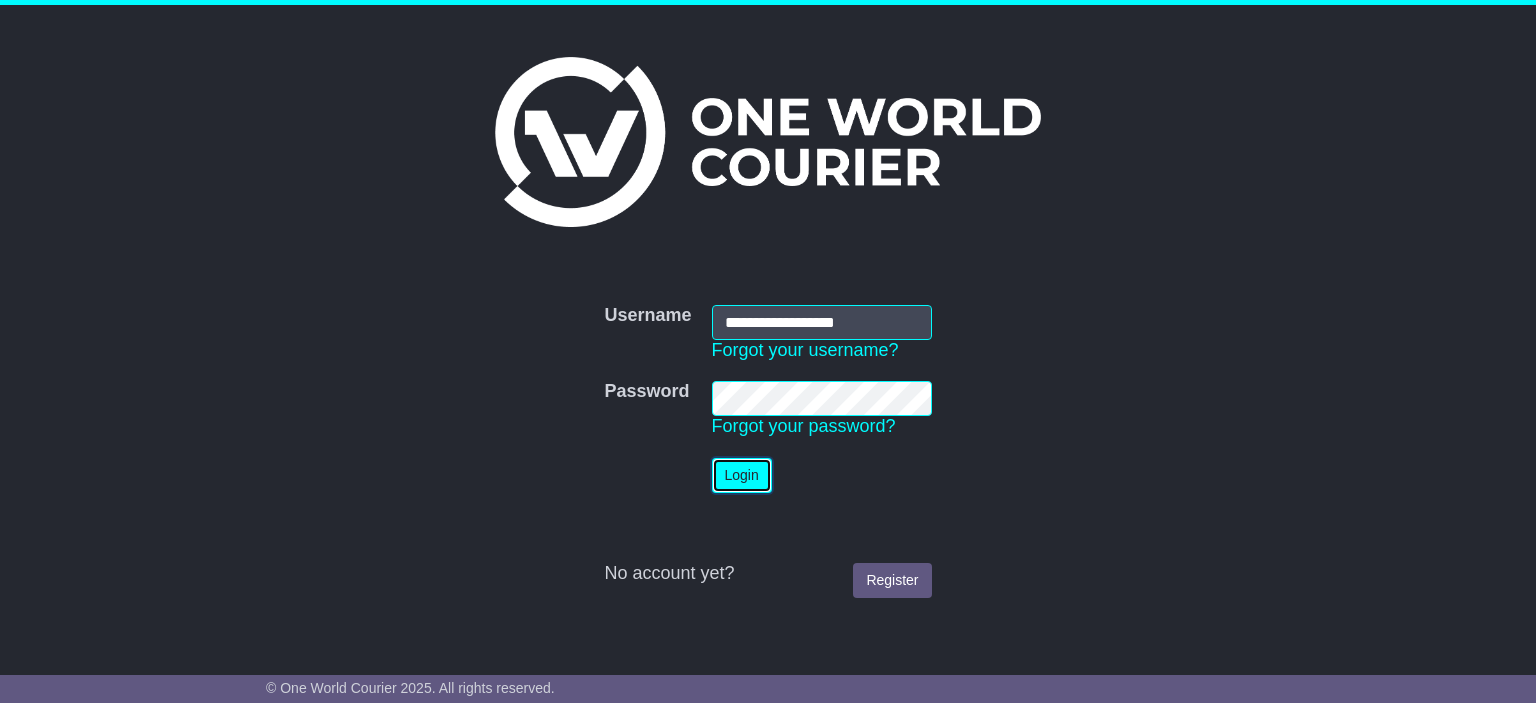 click on "Login" at bounding box center [742, 475] 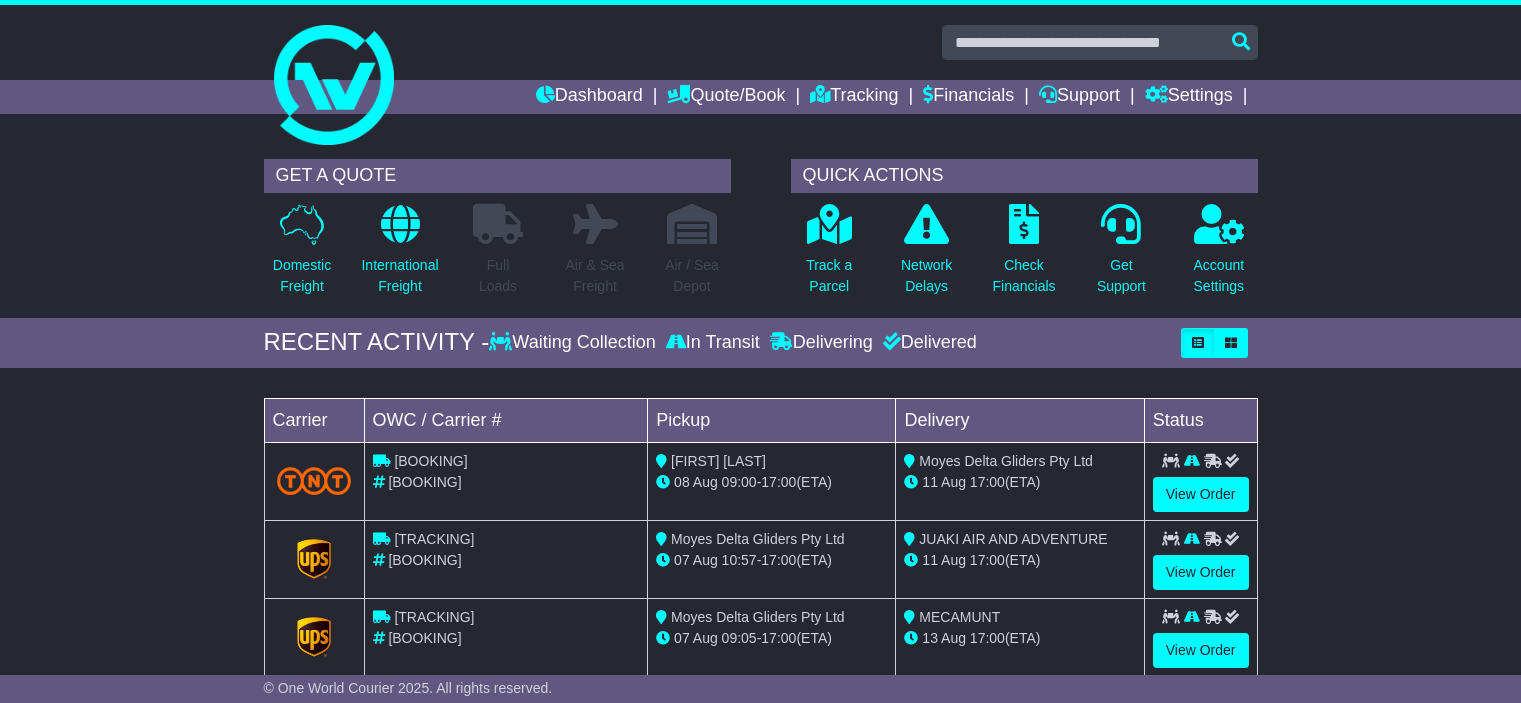 scroll, scrollTop: 0, scrollLeft: 0, axis: both 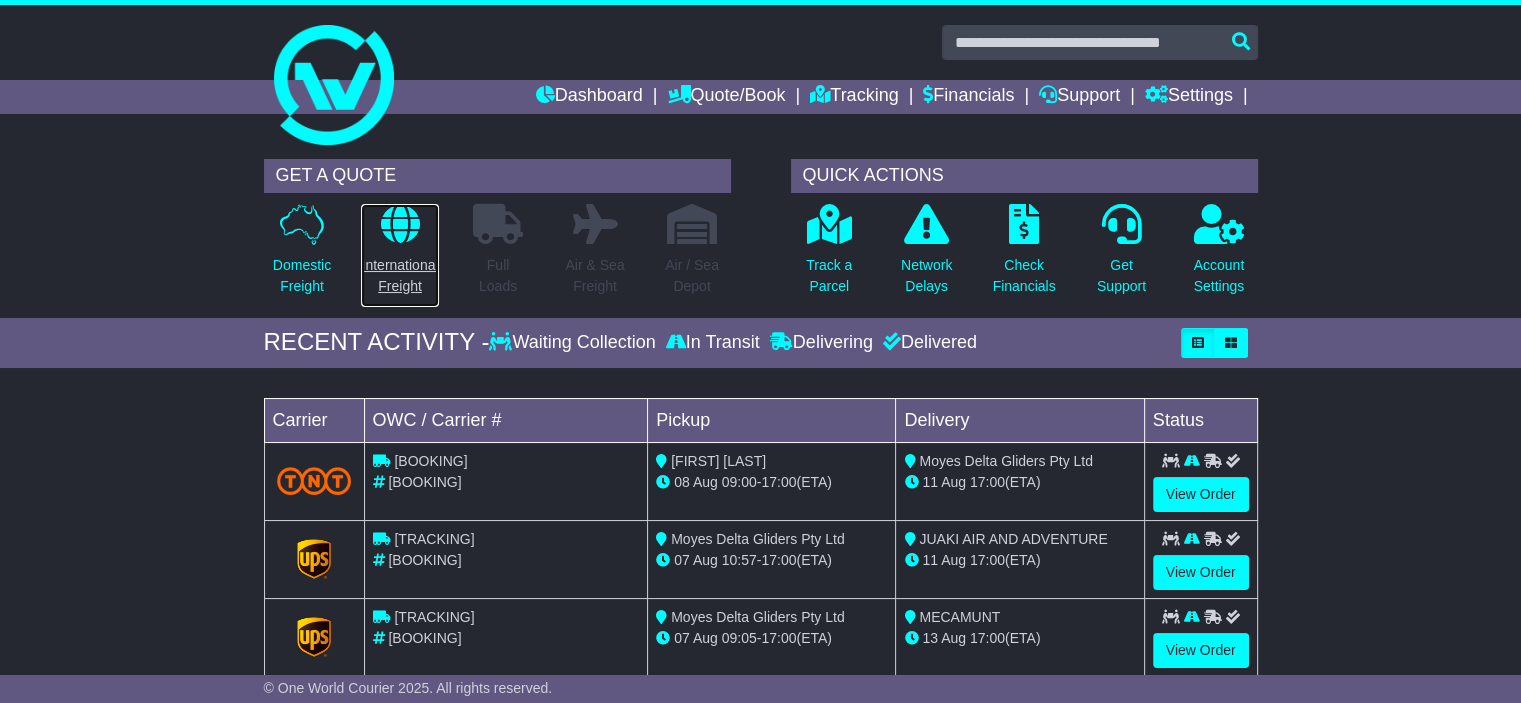 click at bounding box center [400, 224] 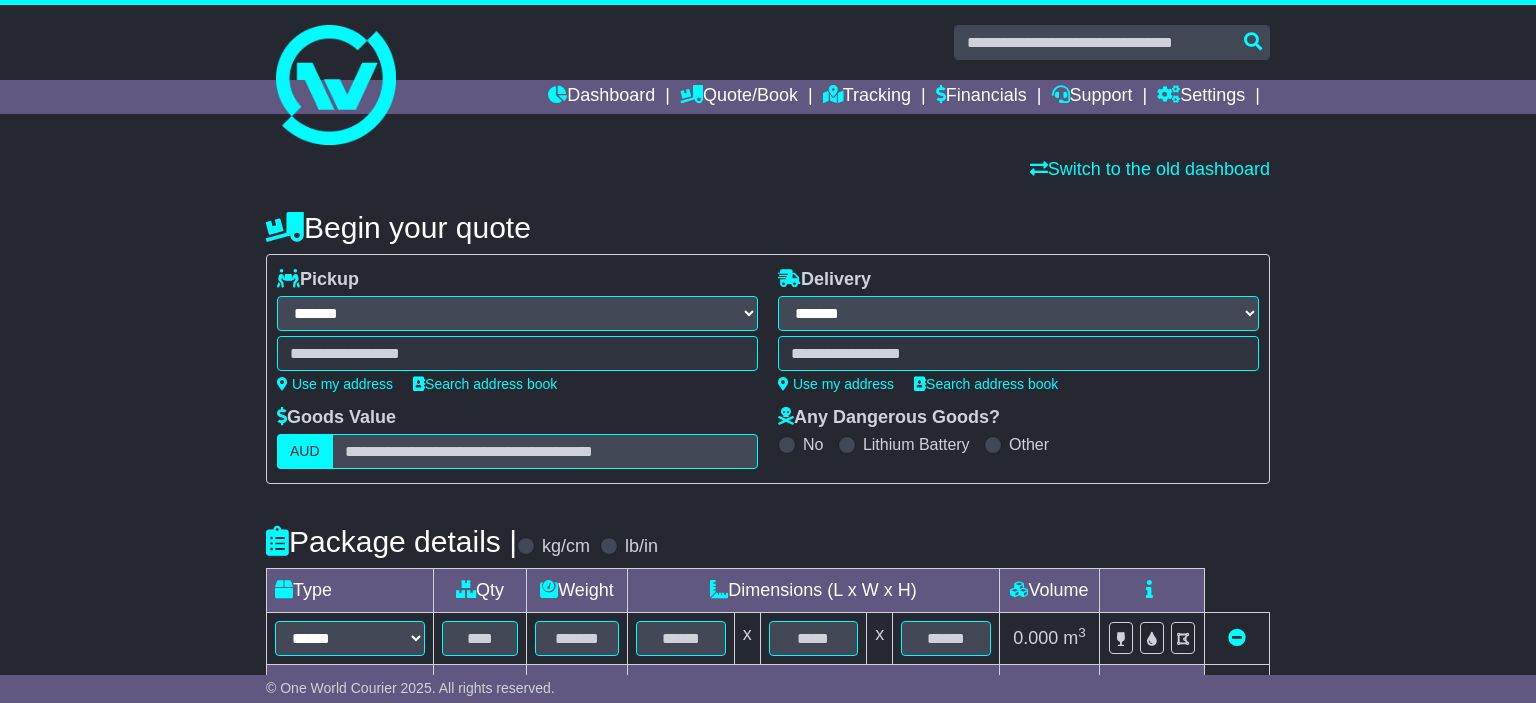 select on "**" 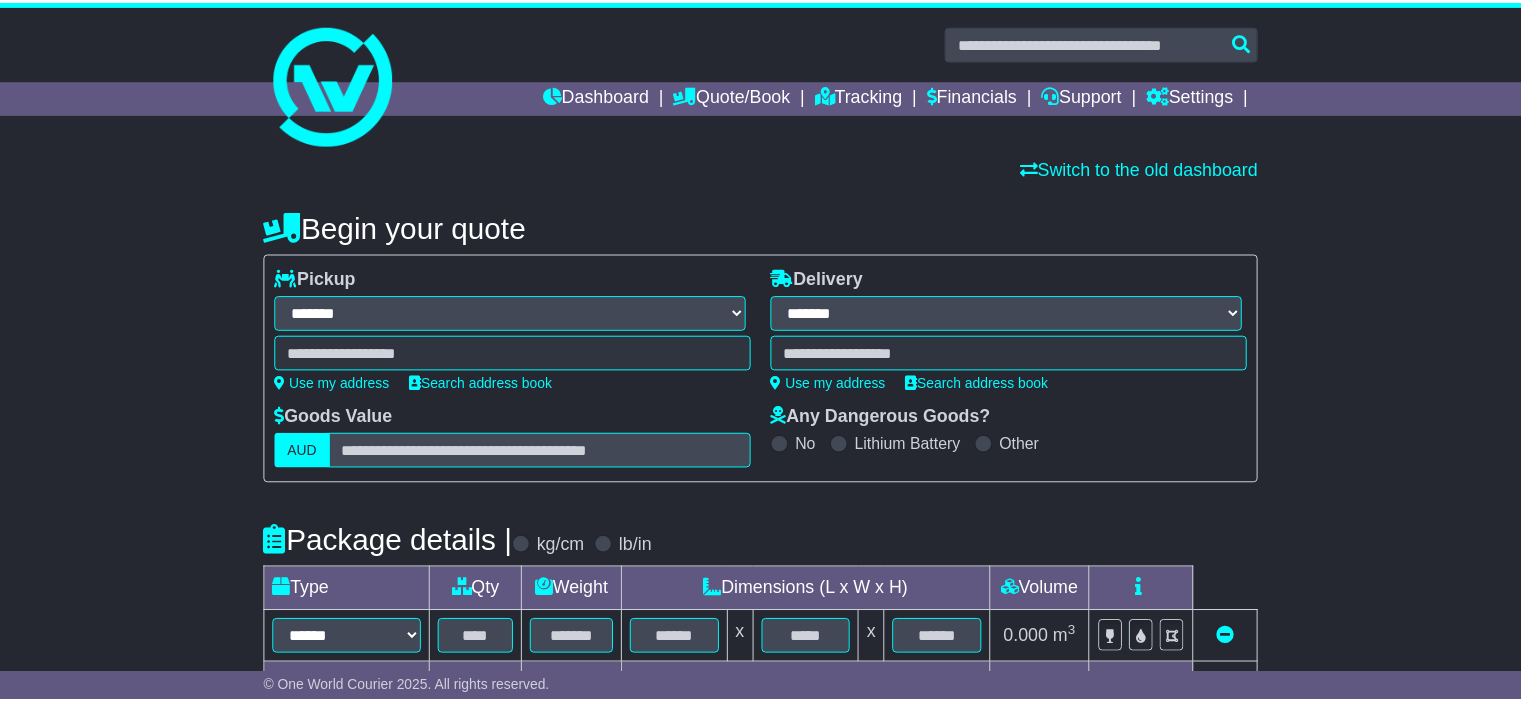 scroll, scrollTop: 0, scrollLeft: 0, axis: both 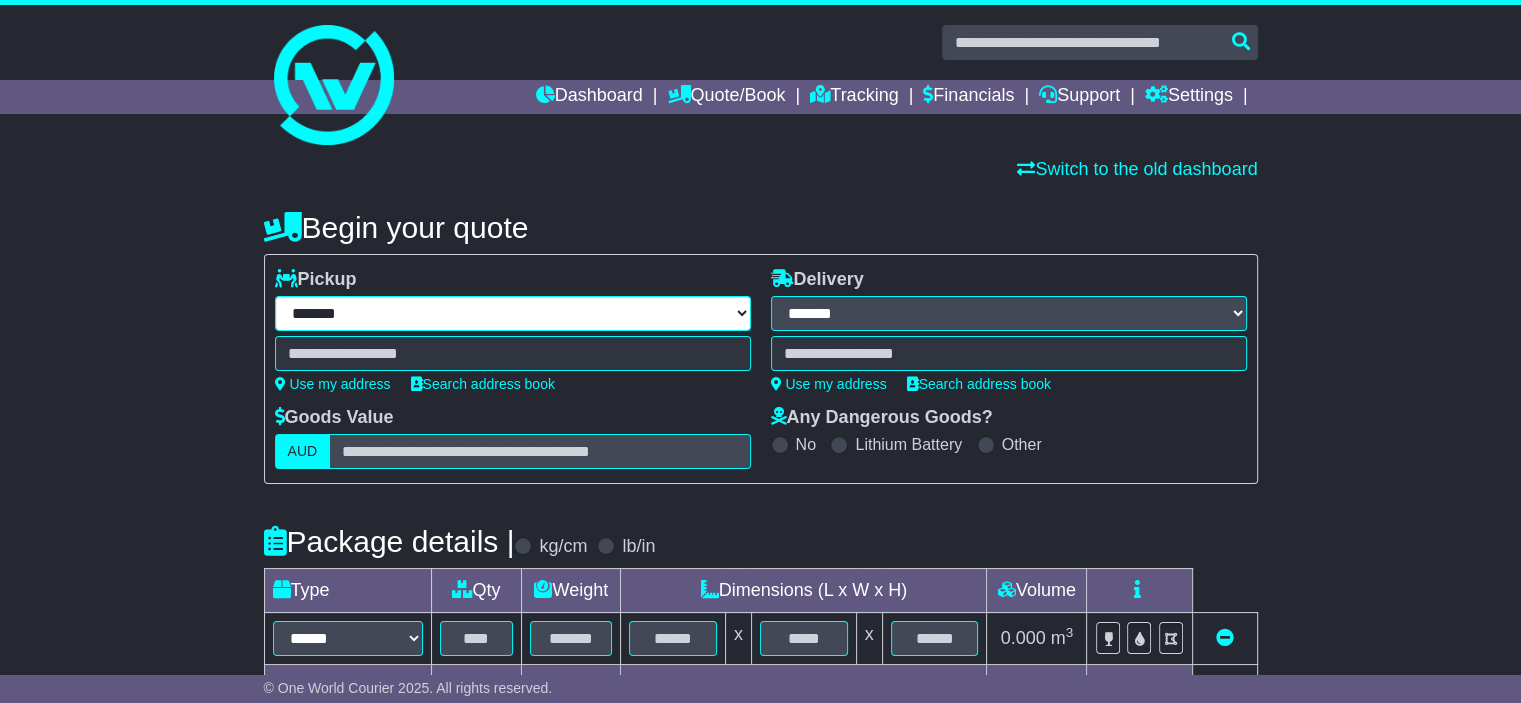 click on "**********" at bounding box center [513, 313] 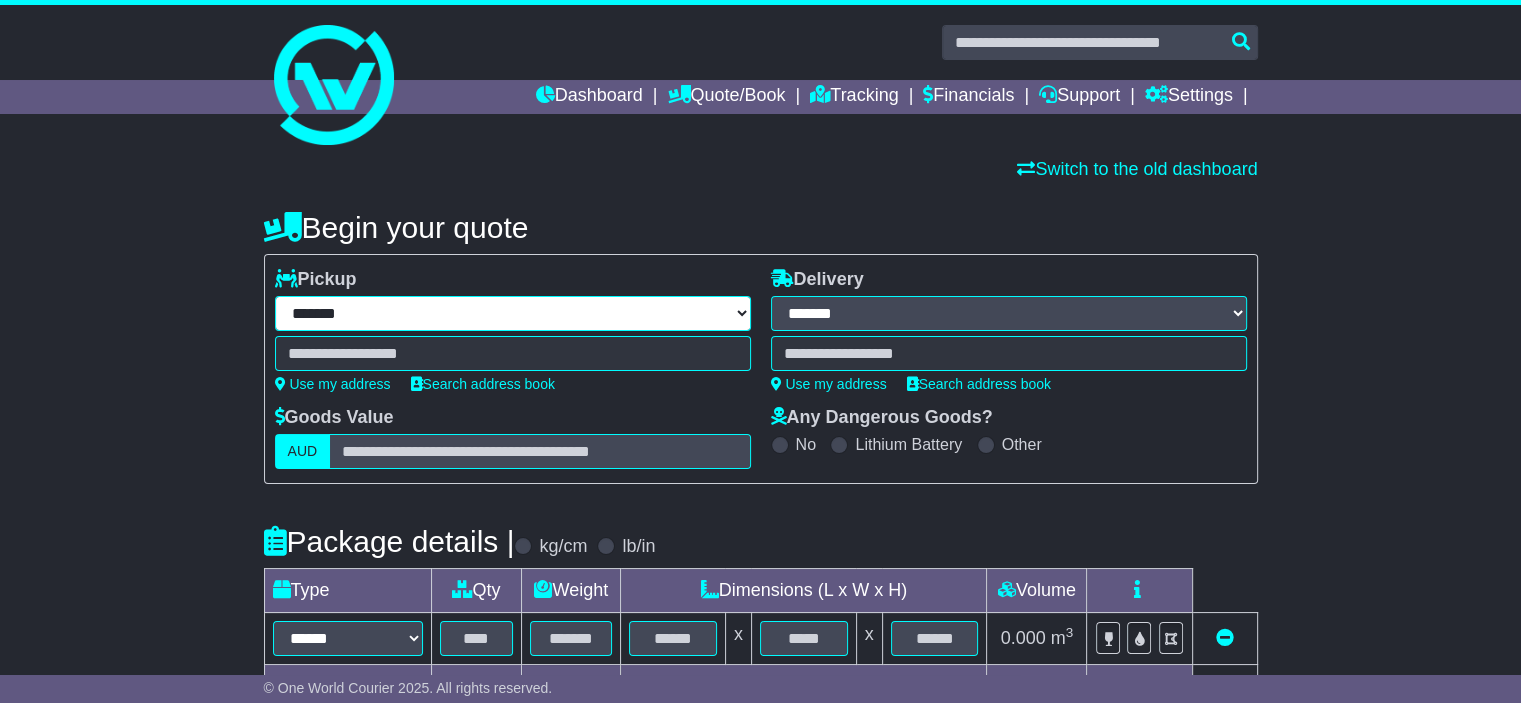 select on "**" 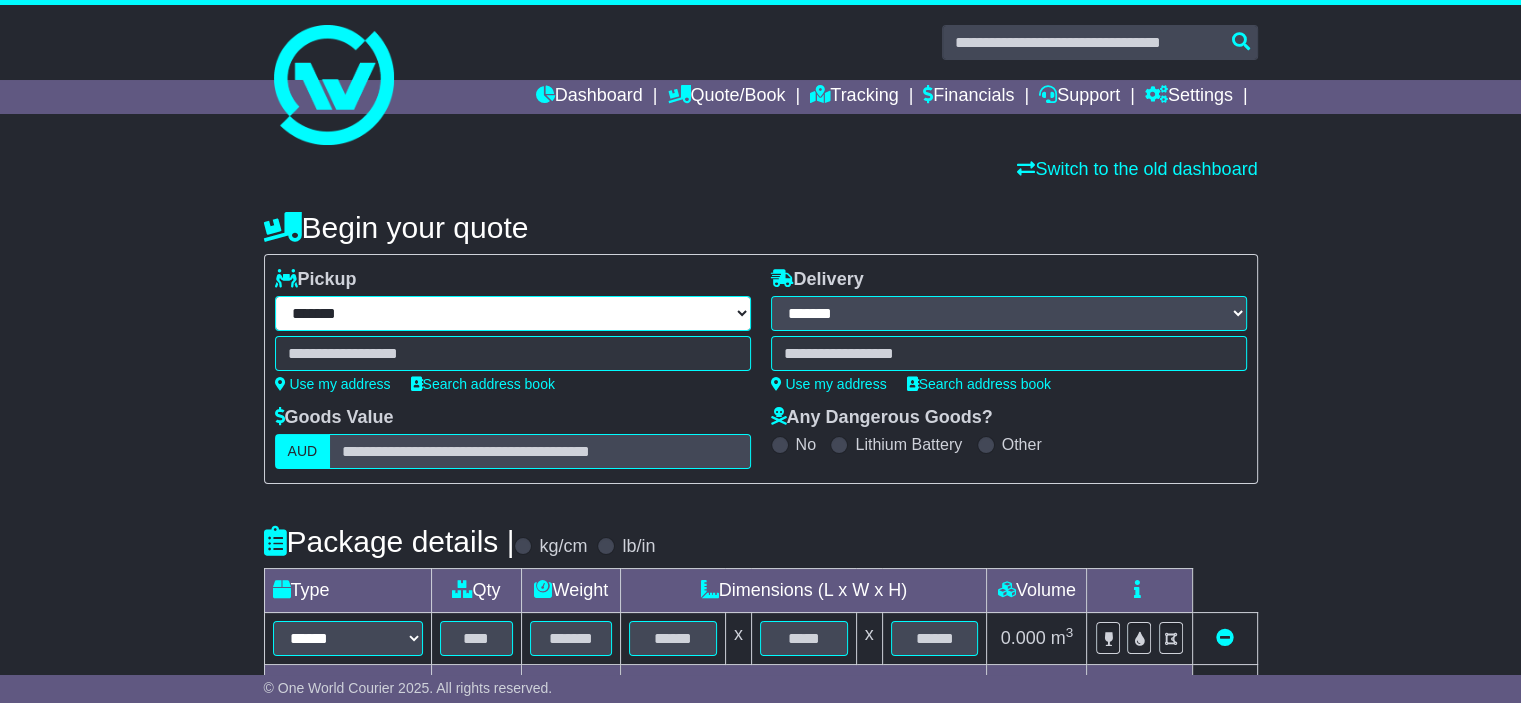 click on "**********" at bounding box center (513, 313) 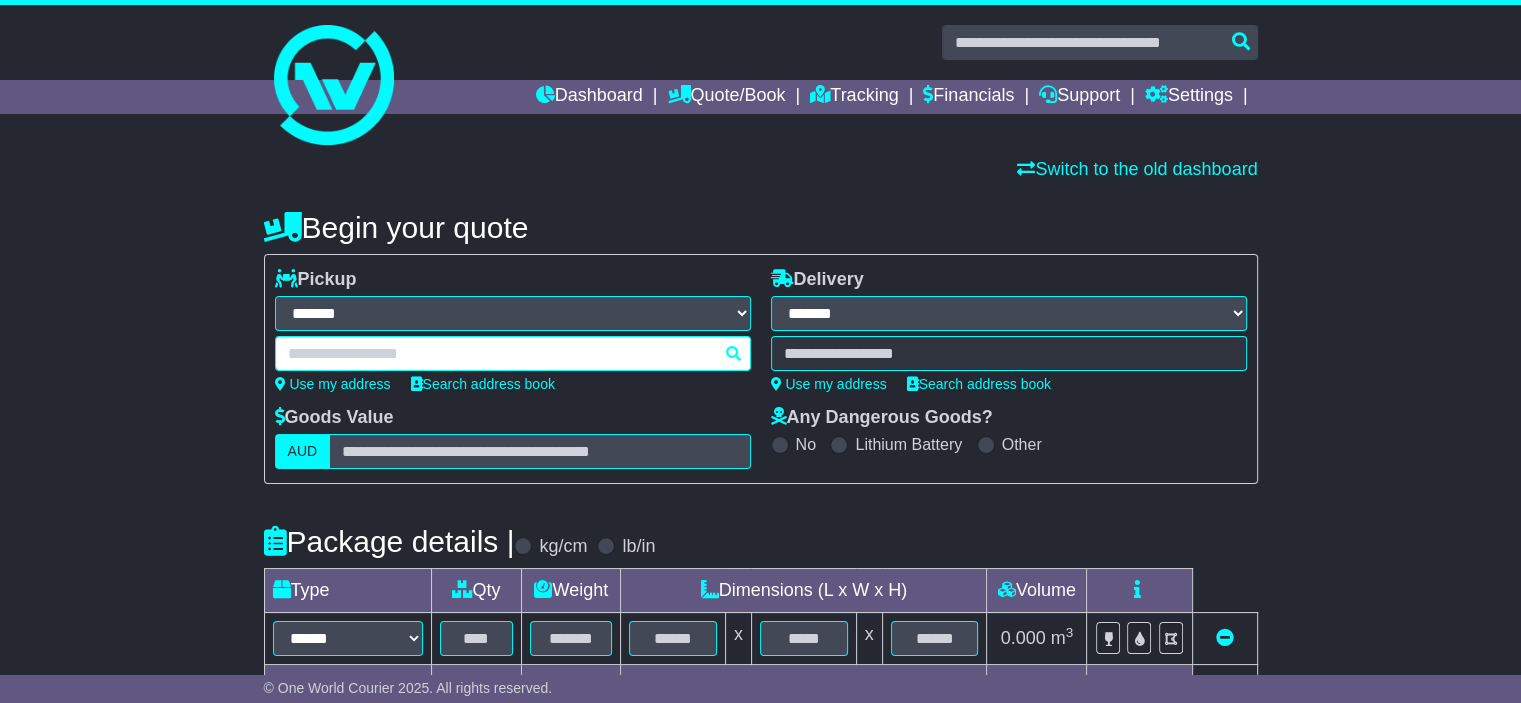 click at bounding box center [513, 353] 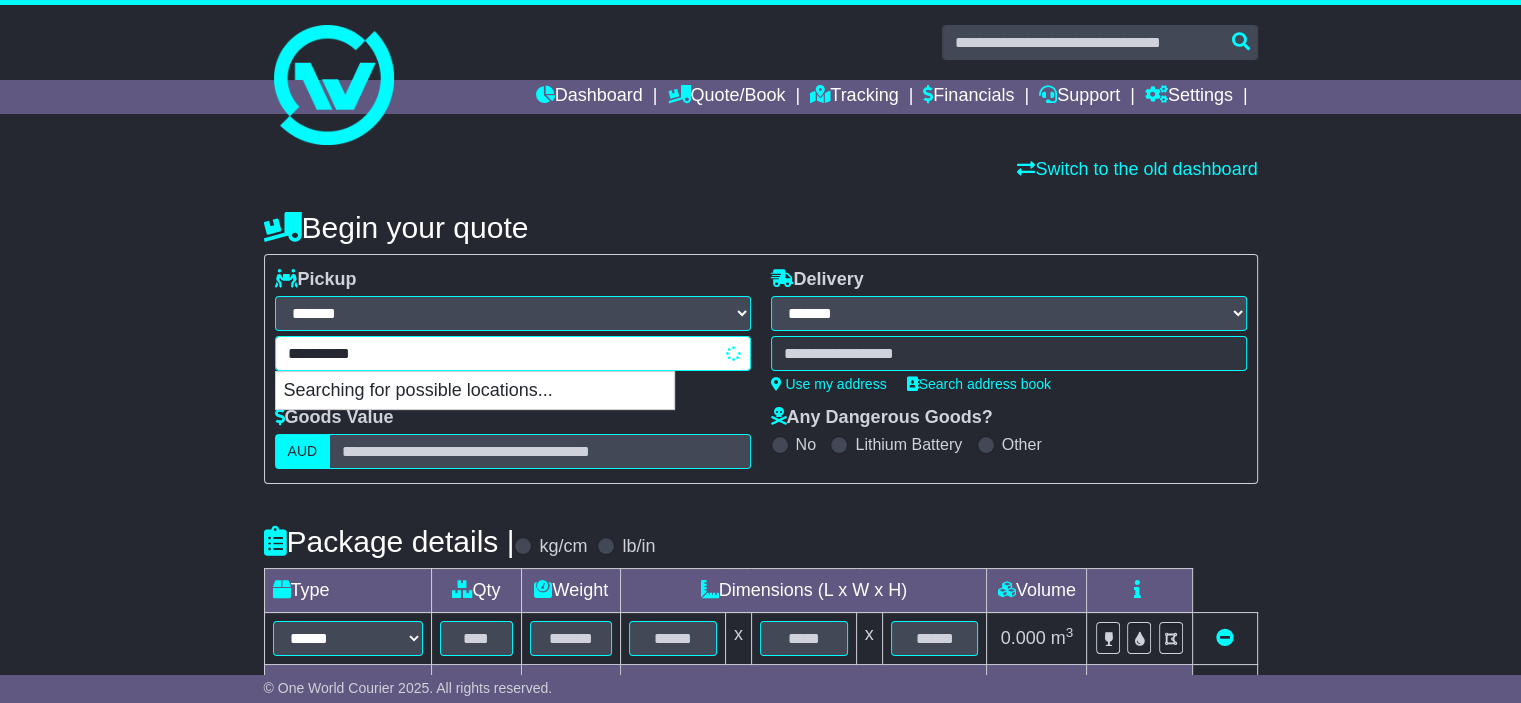 type on "**********" 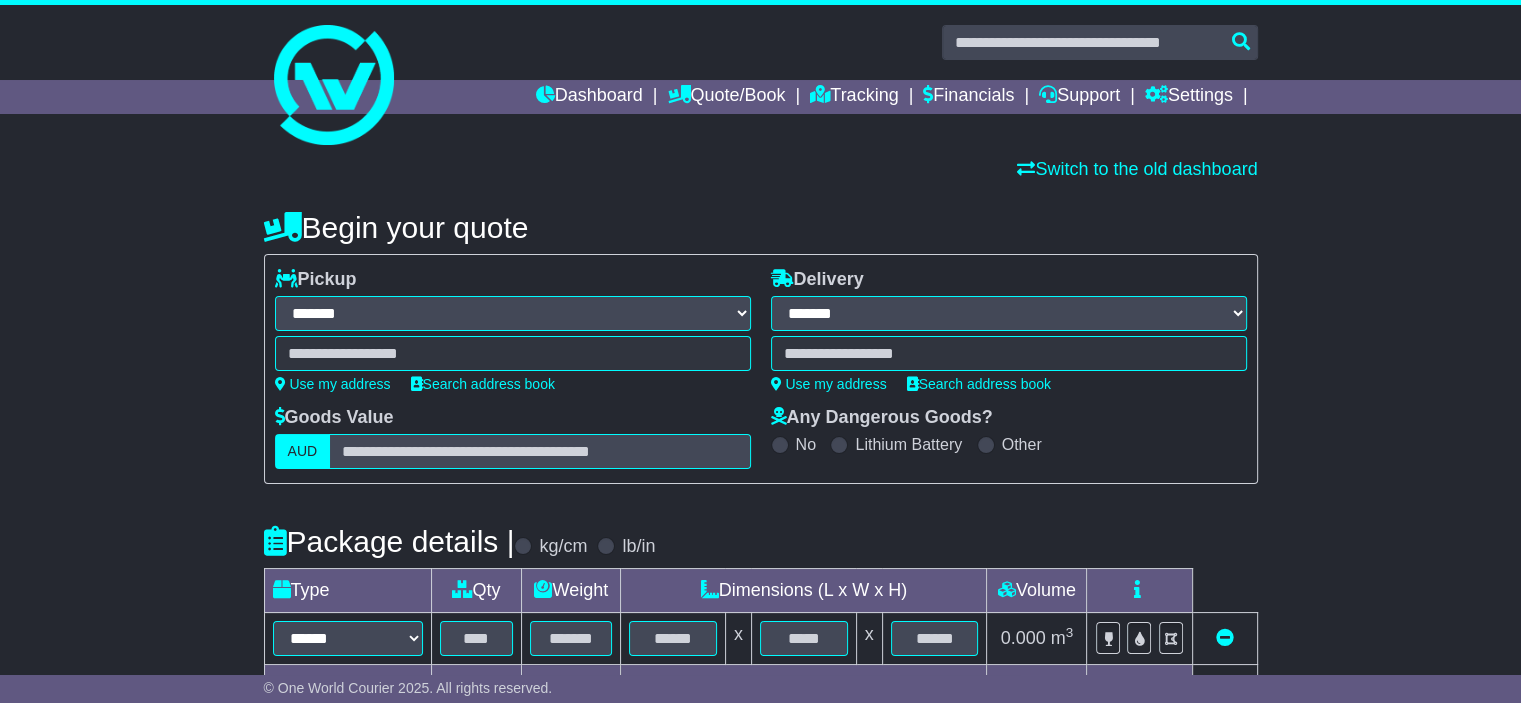 type on "**********" 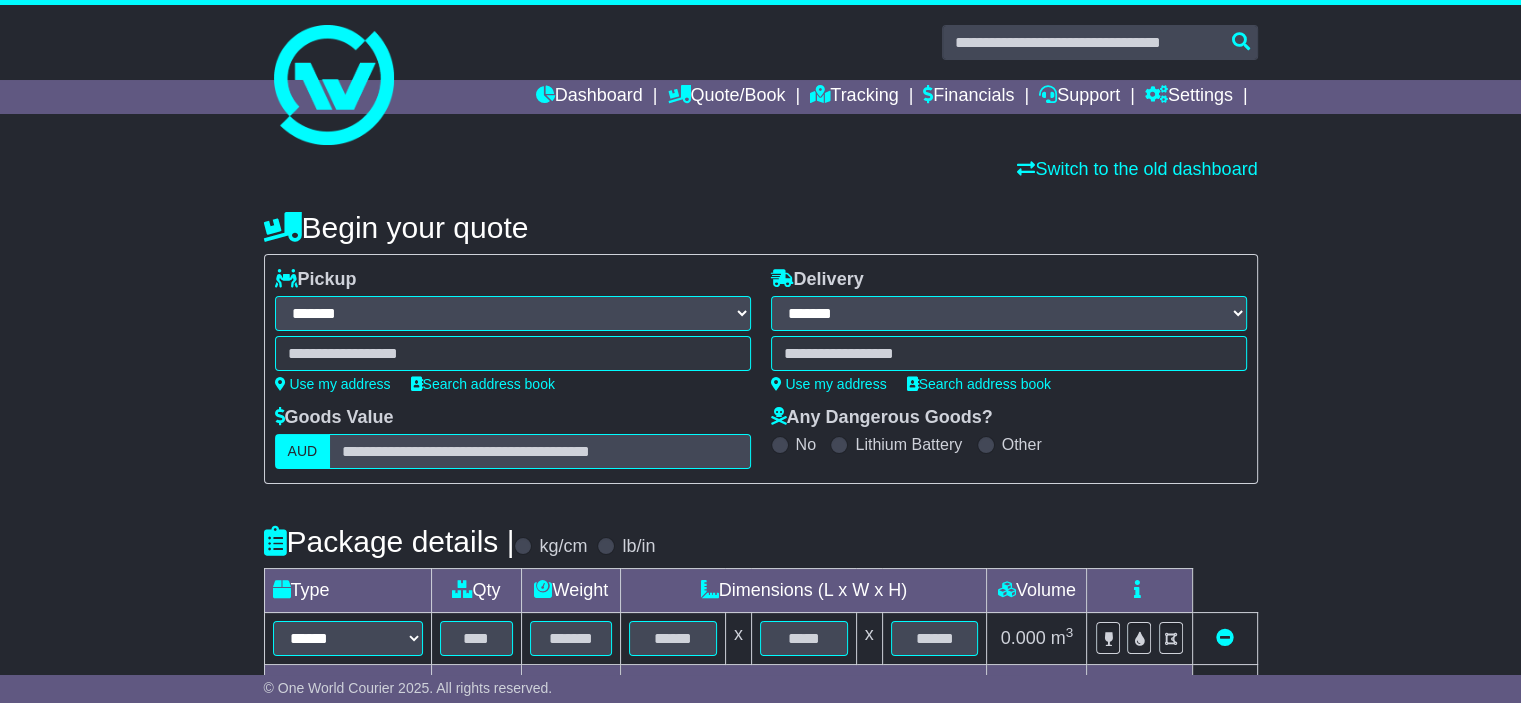 click on "**********" at bounding box center [513, 353] 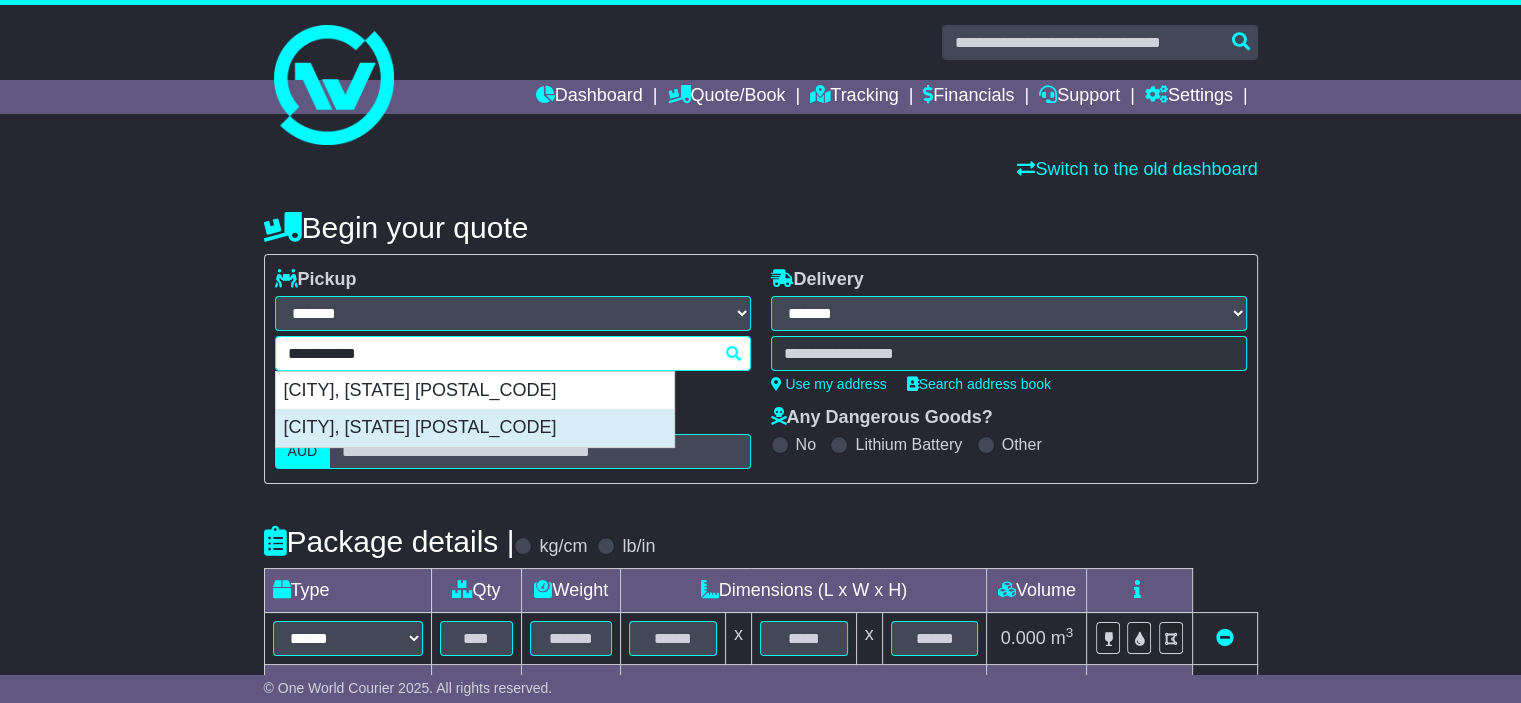 click on "[CITY], [STATE] [POSTAL_CODE]" at bounding box center (475, 428) 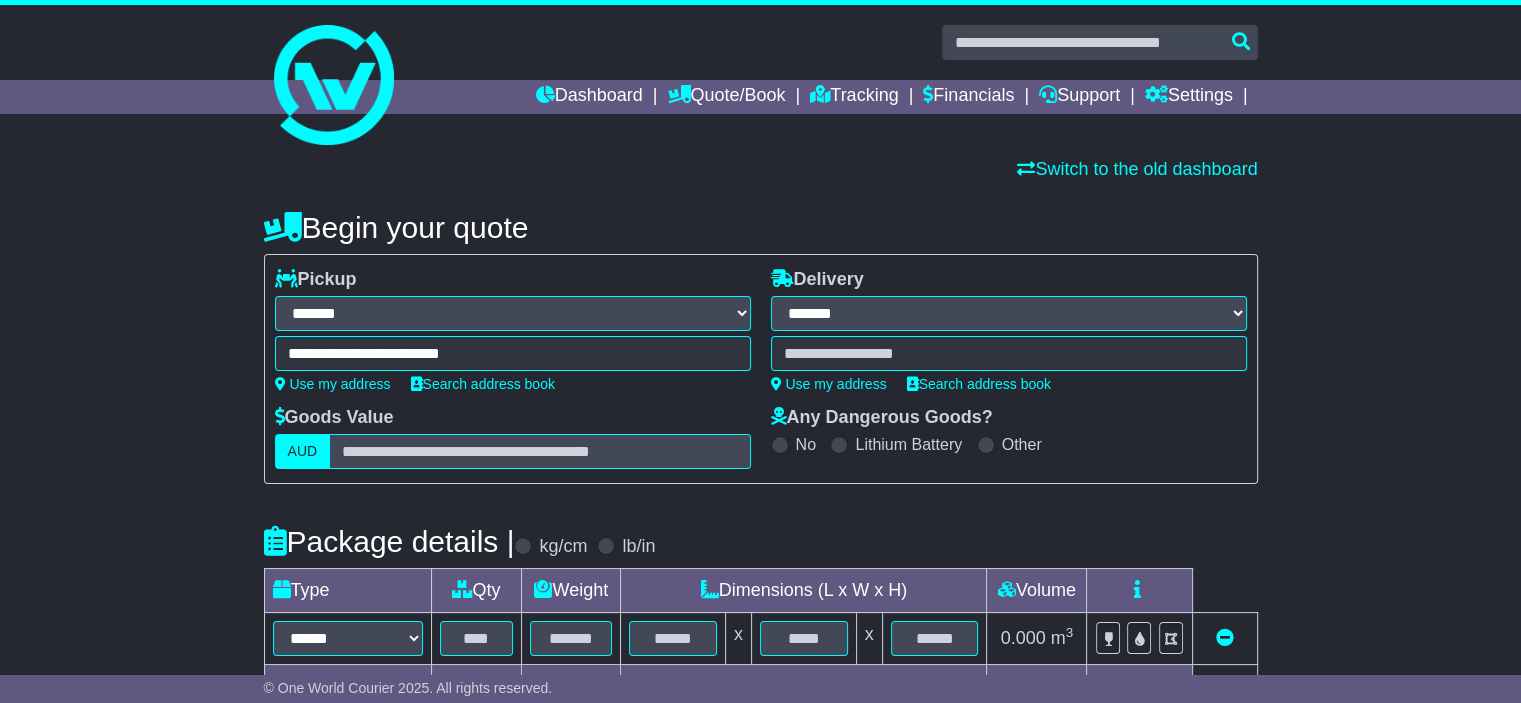 type on "**********" 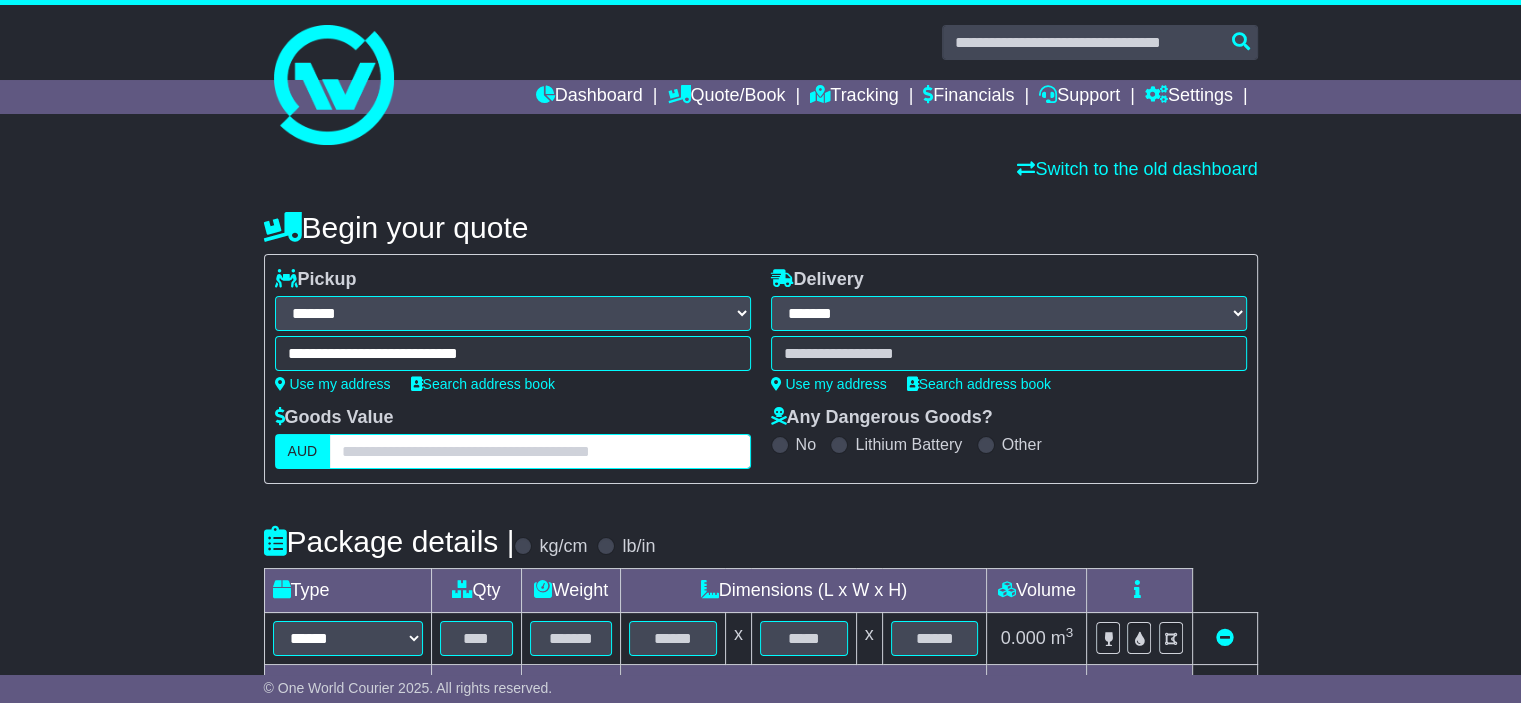 click at bounding box center (539, 451) 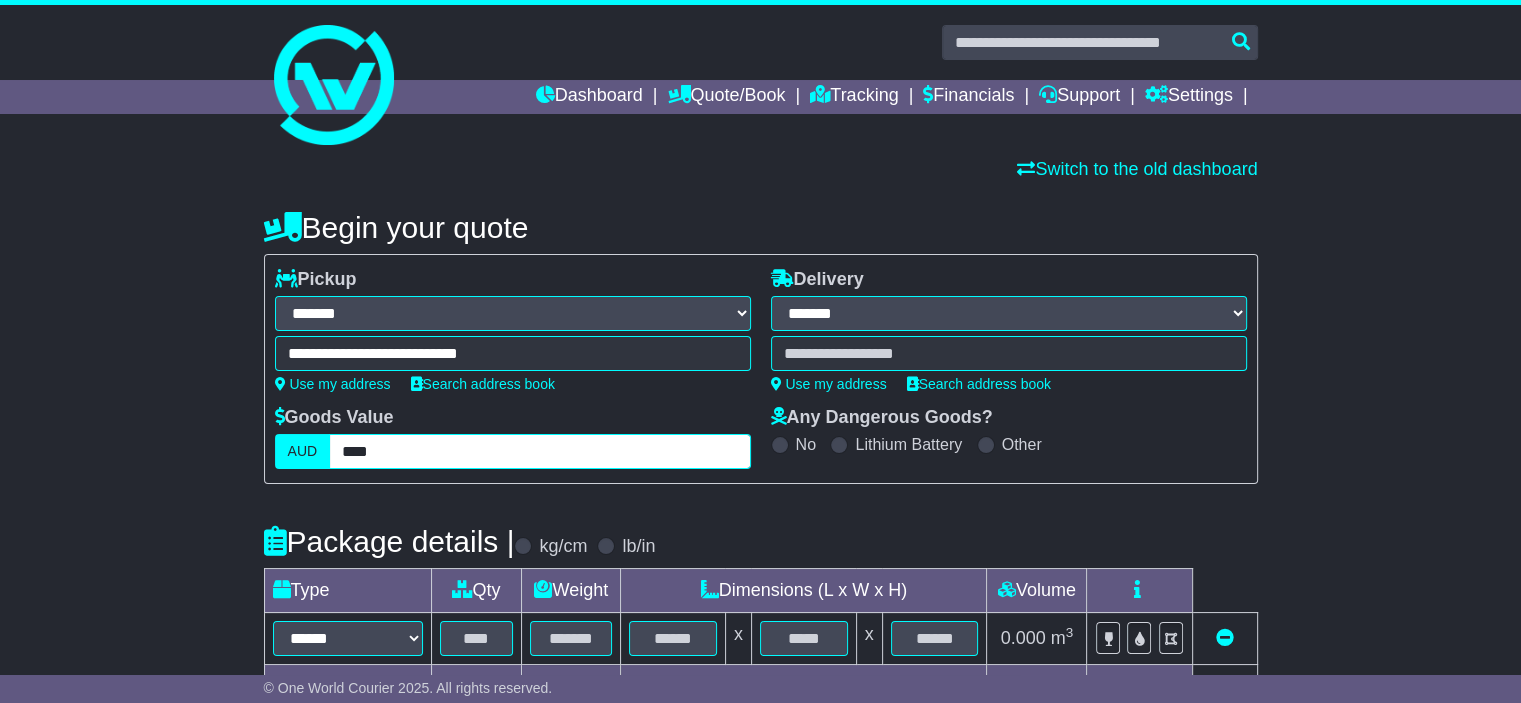 type on "****" 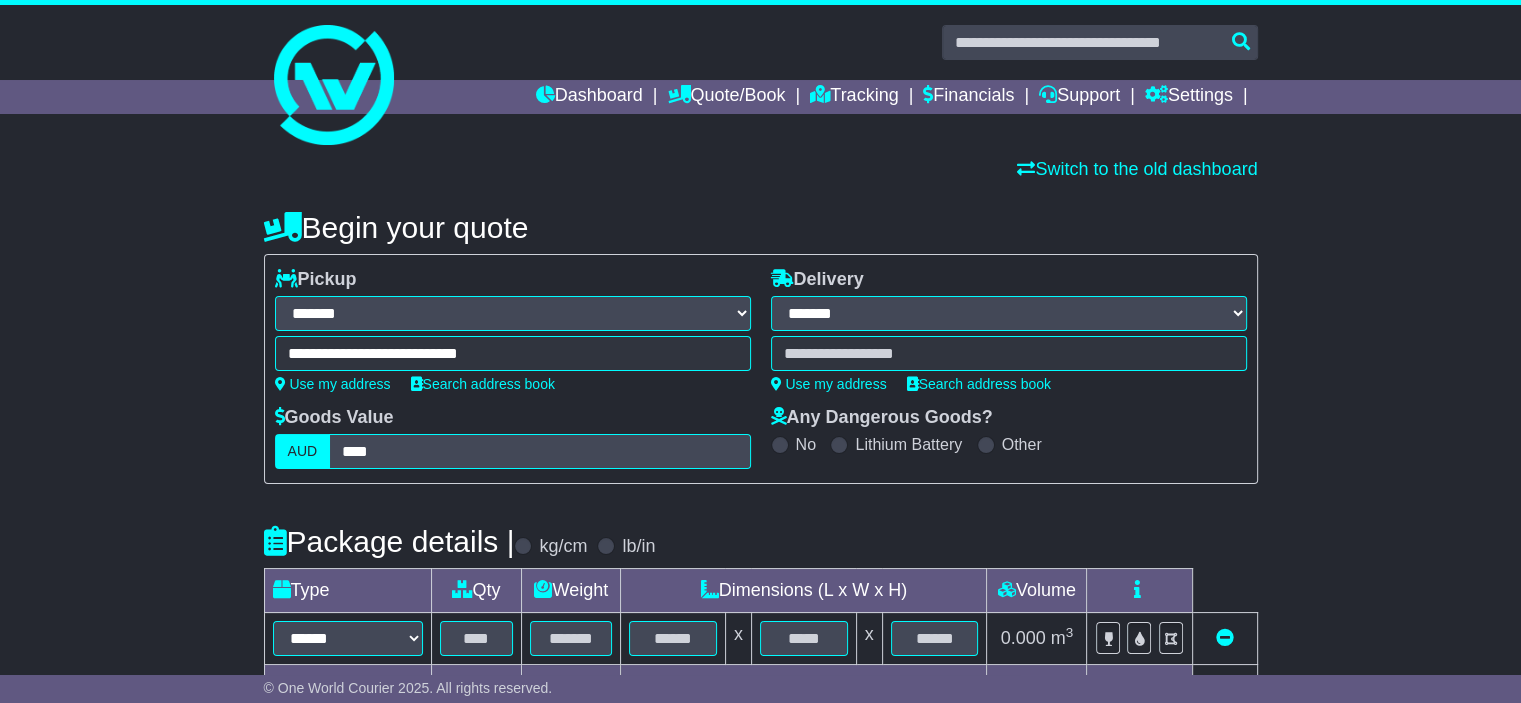 click at bounding box center [1009, 353] 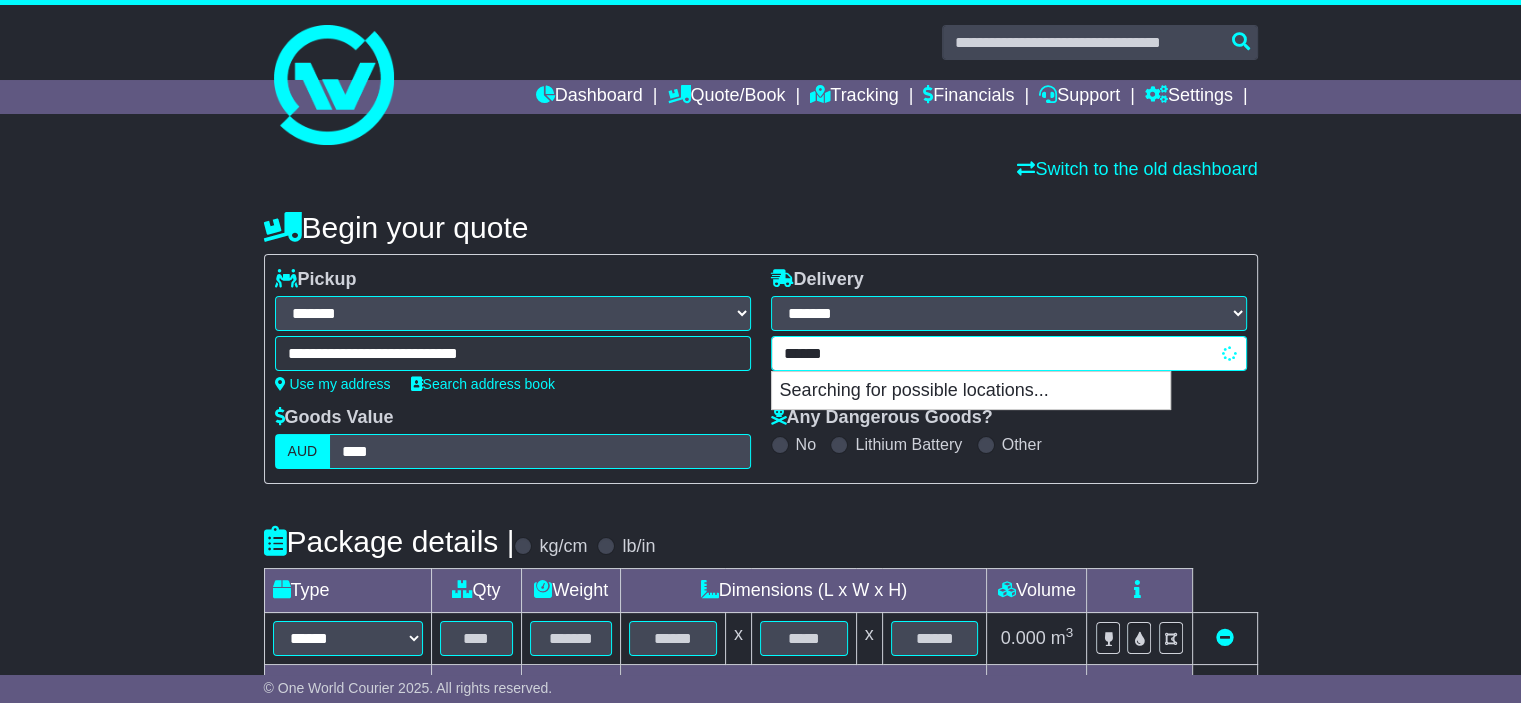 type on "*******" 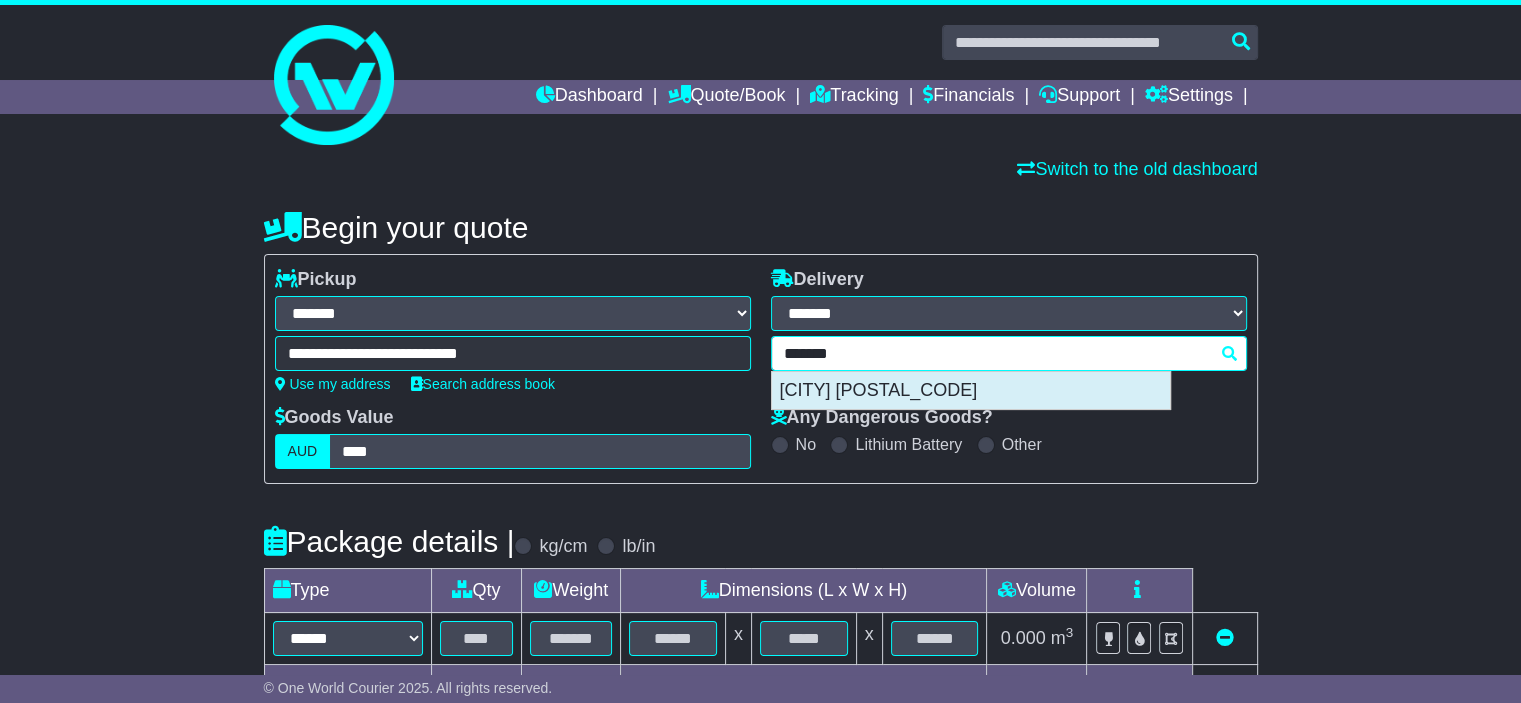 click on "[CITY] [POSTAL_CODE]" at bounding box center [971, 391] 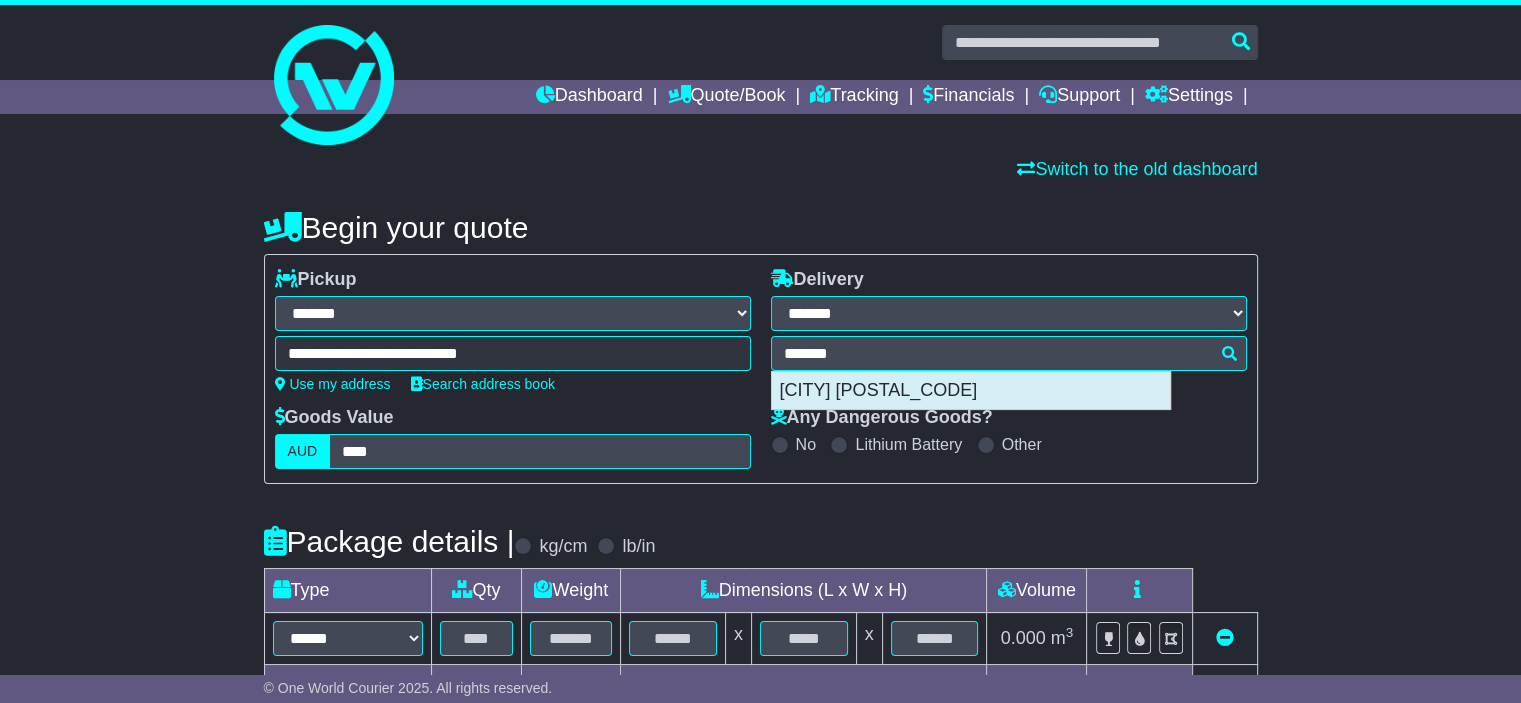 type on "**********" 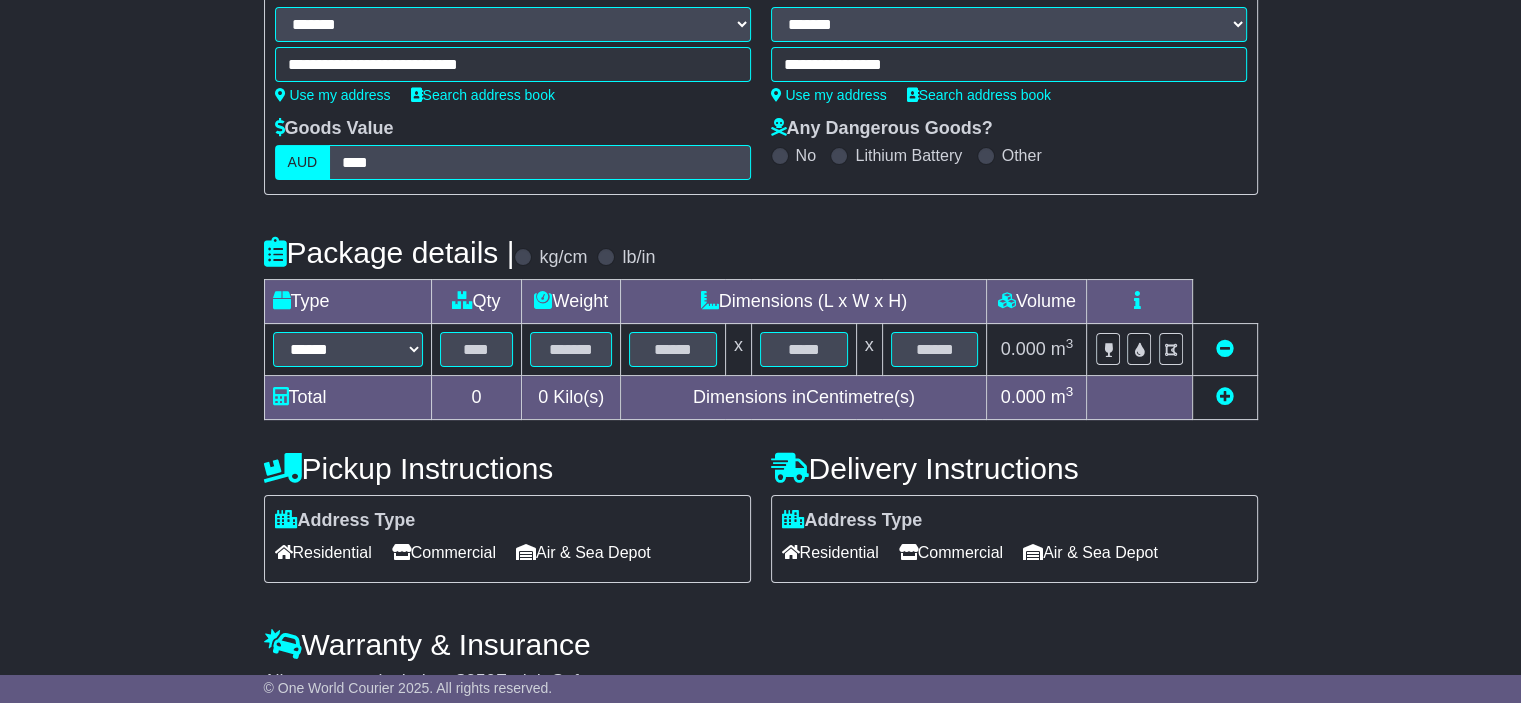 scroll, scrollTop: 300, scrollLeft: 0, axis: vertical 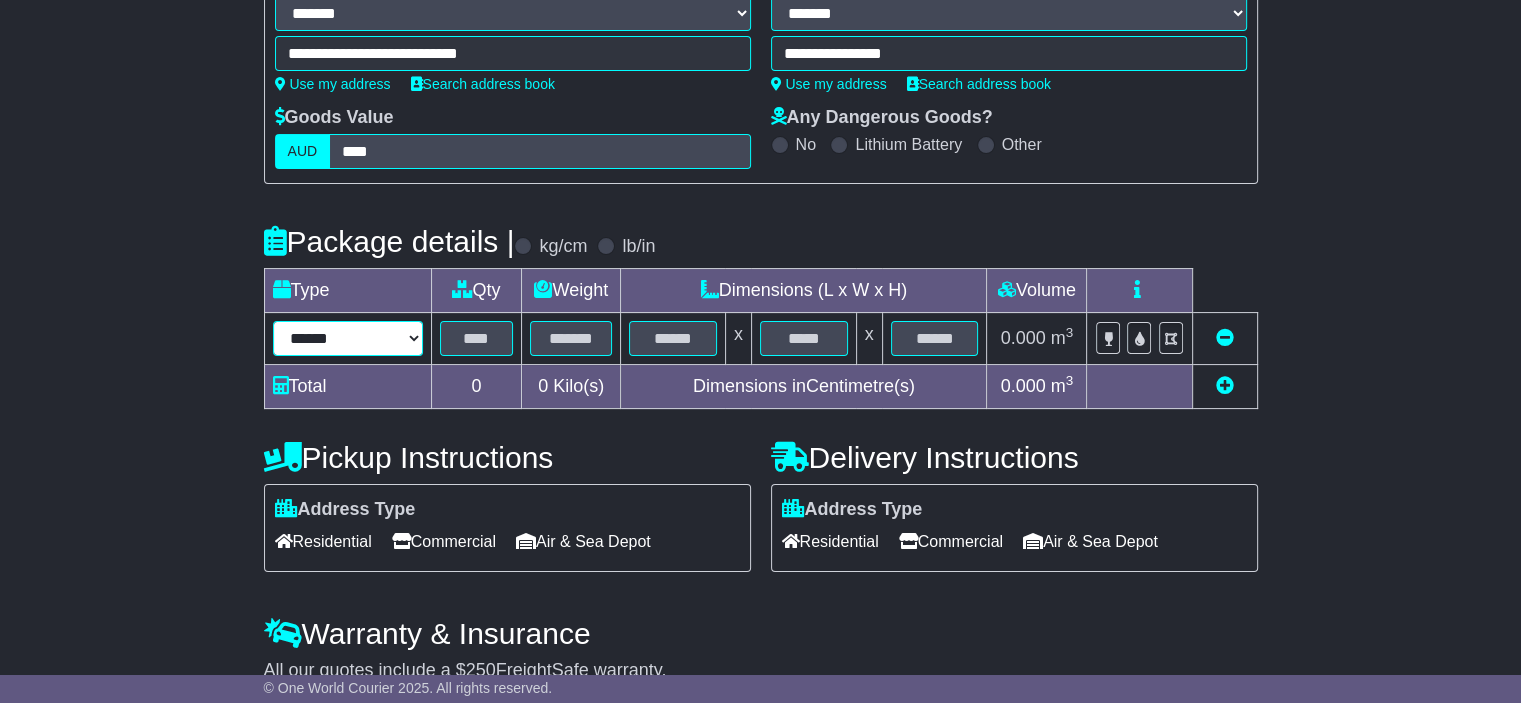 click on "****** ****** *** ******** ***** **** **** ****** *** *******" at bounding box center [348, 338] 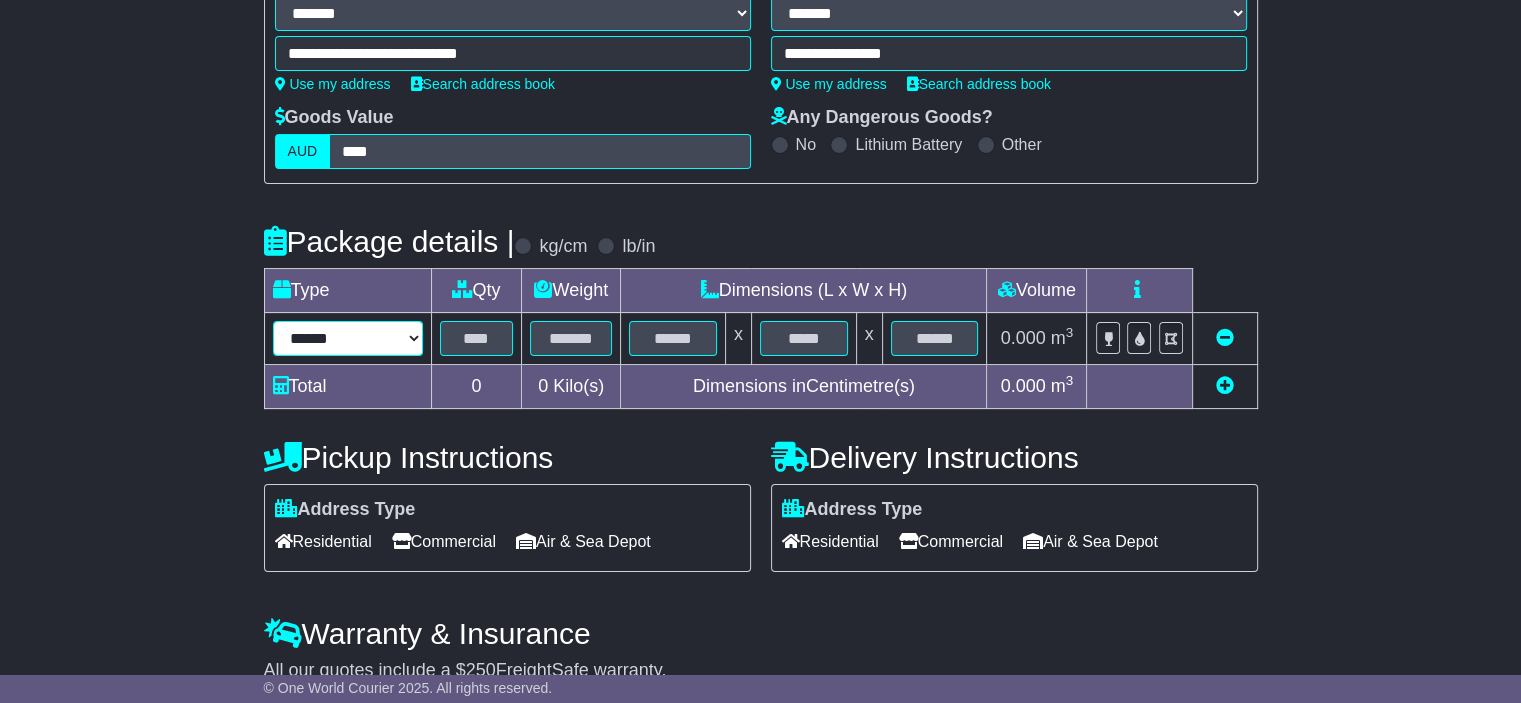 select on "****" 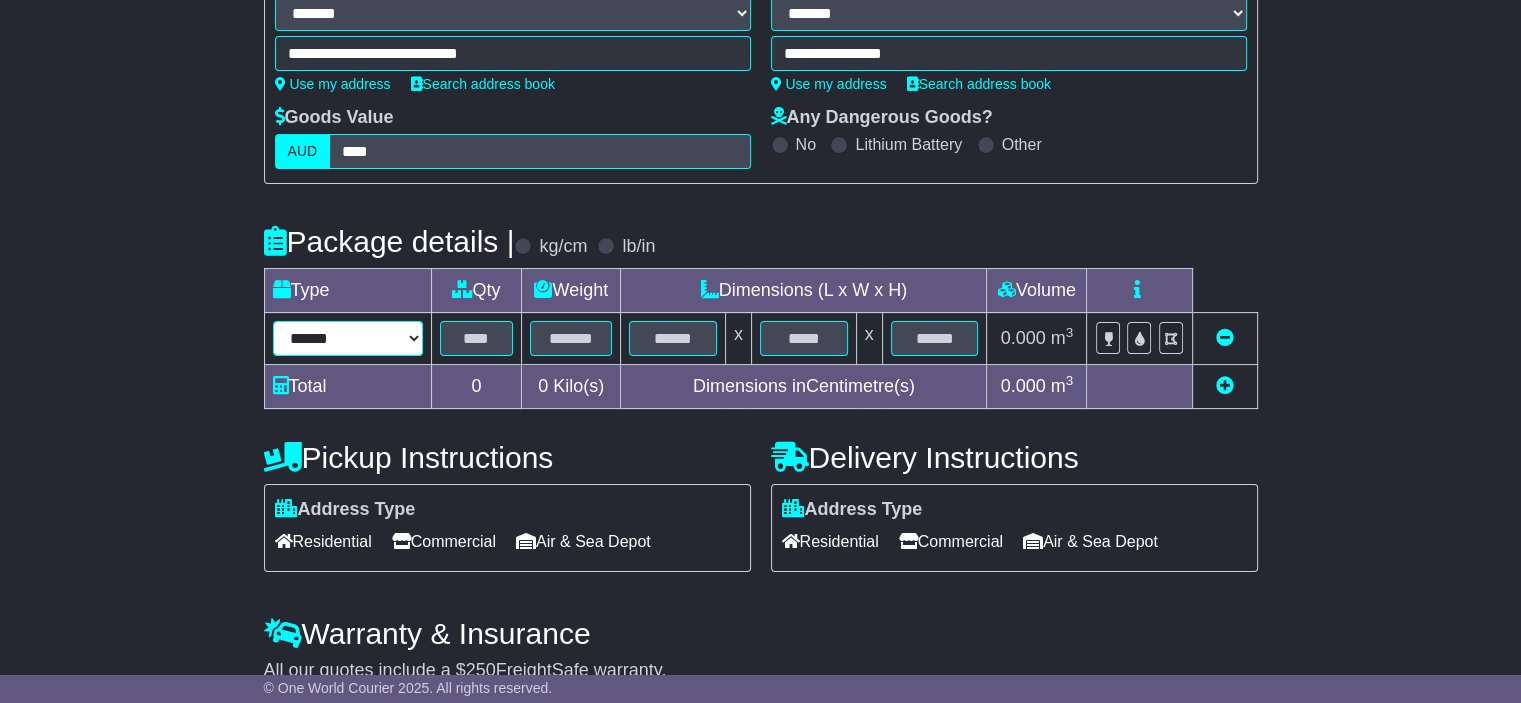 click on "****** ****** *** ******** ***** **** **** ****** *** *******" at bounding box center [348, 338] 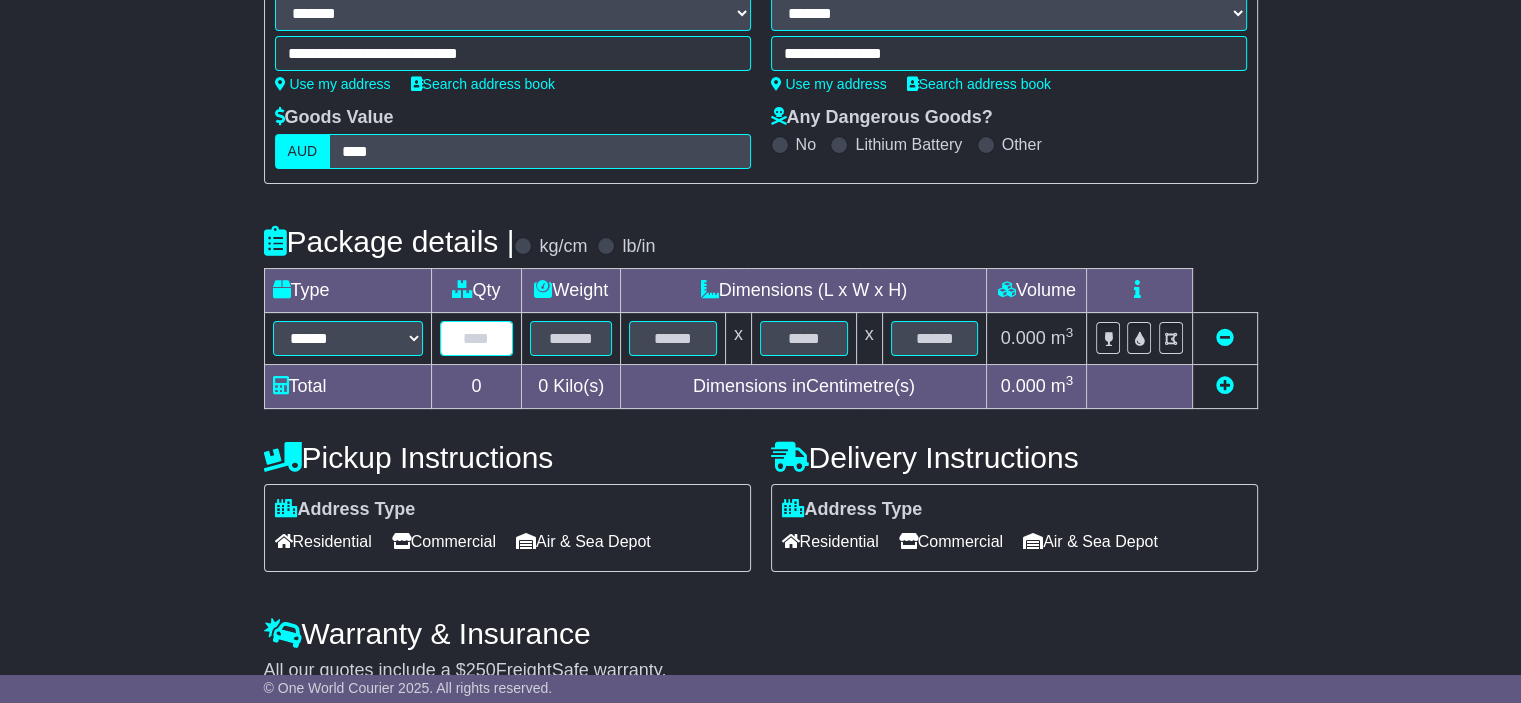 click at bounding box center (477, 338) 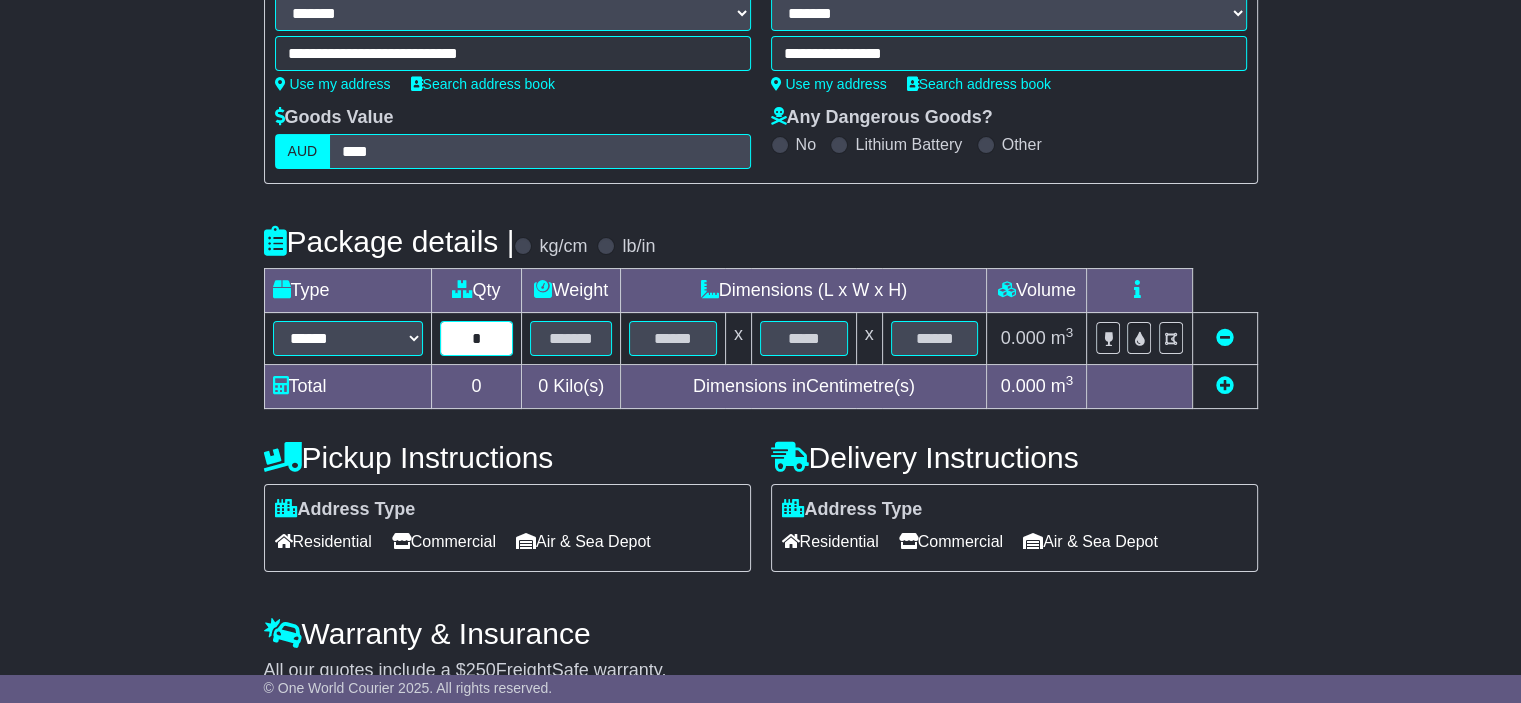 type on "*" 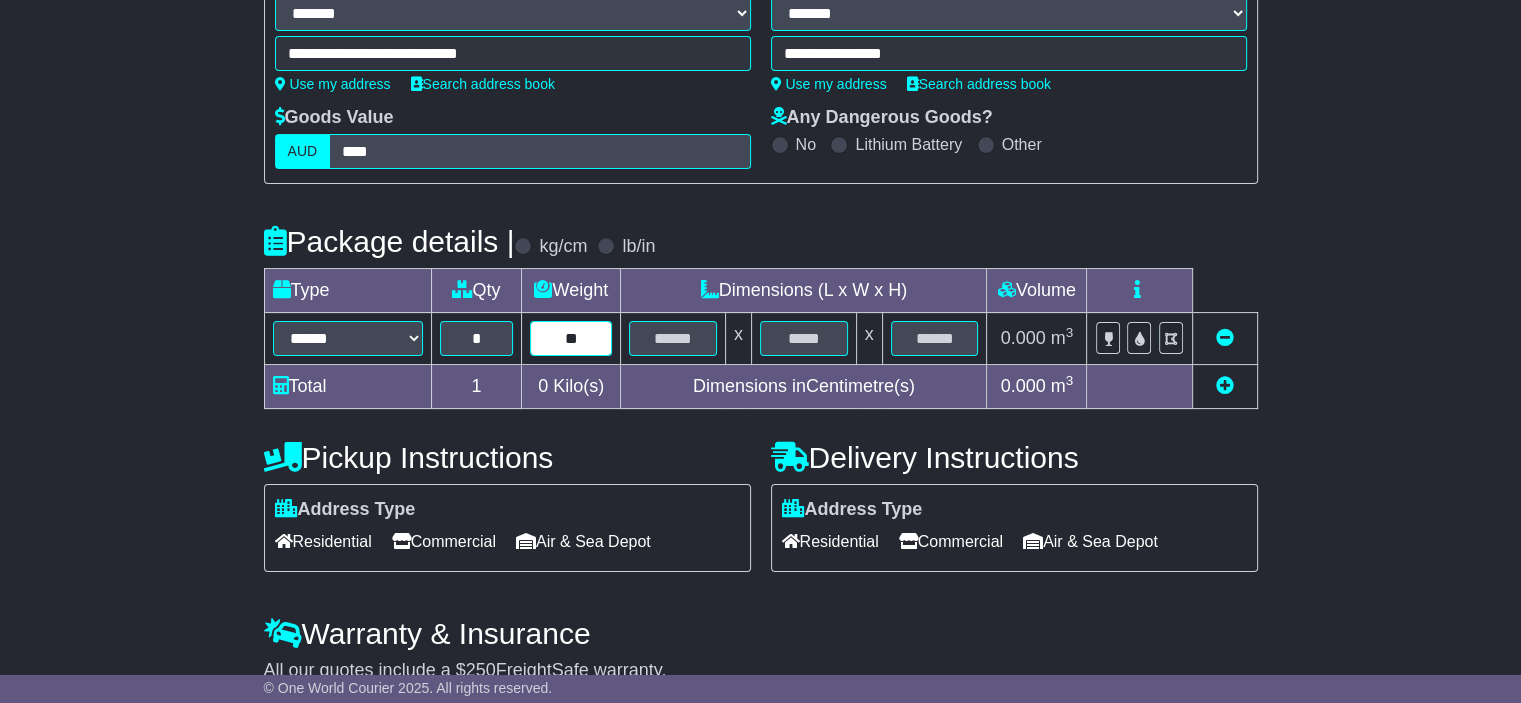 type on "**" 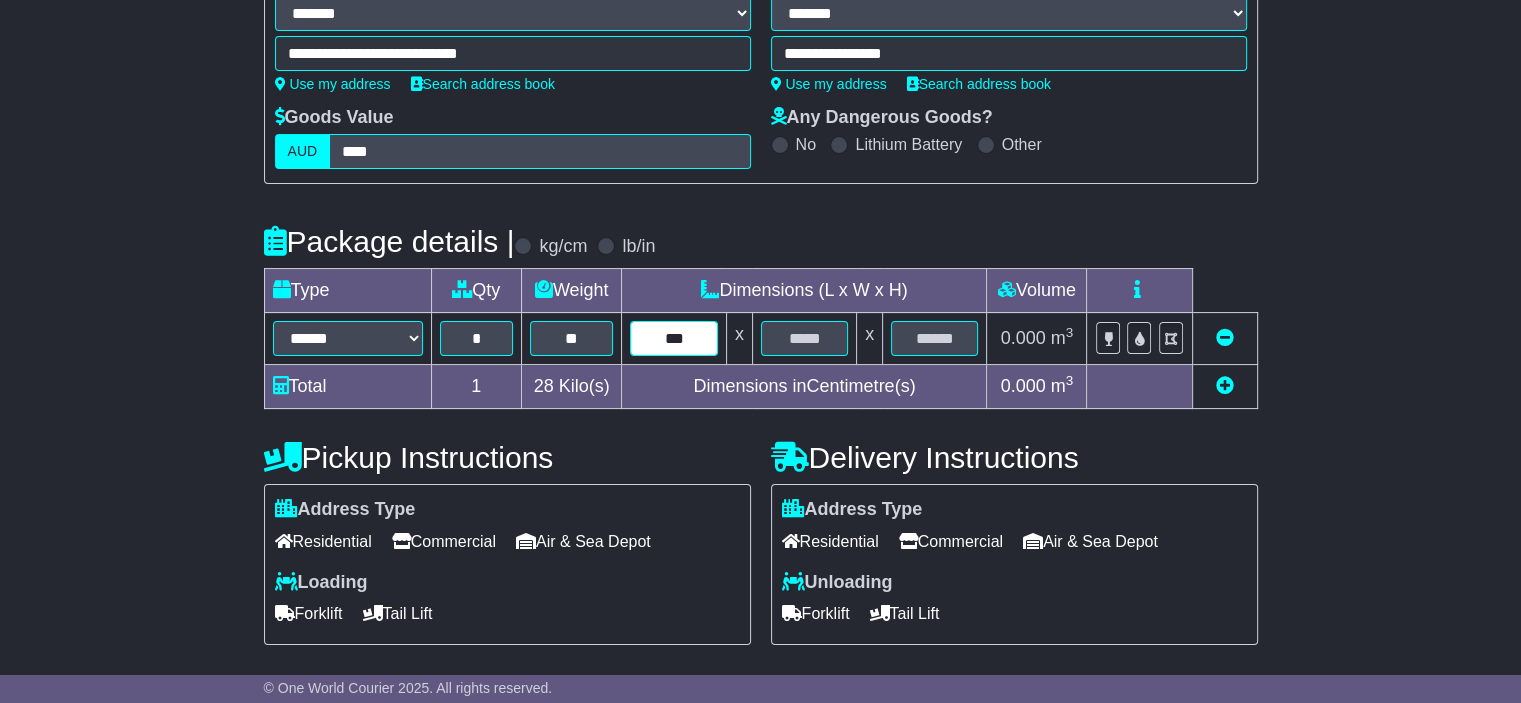 type on "***" 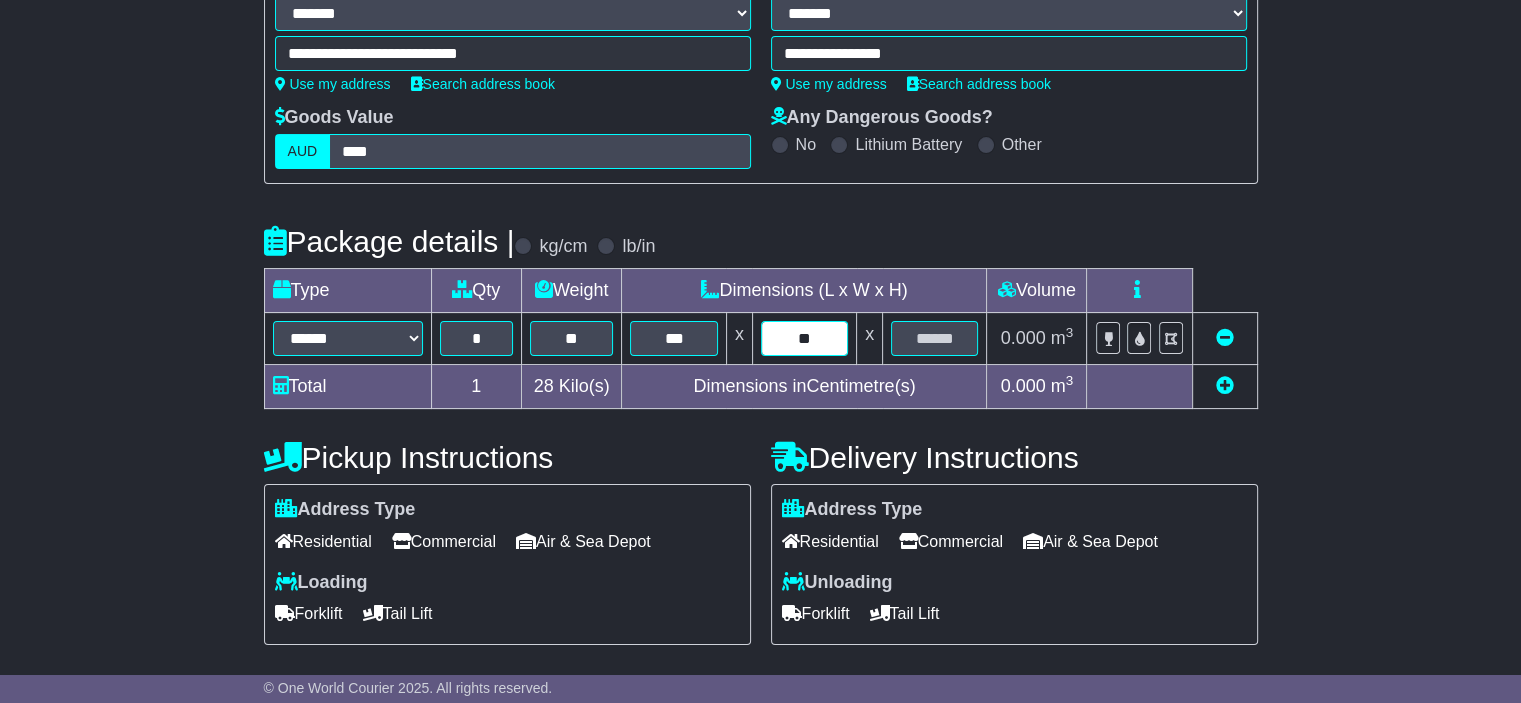 type on "**" 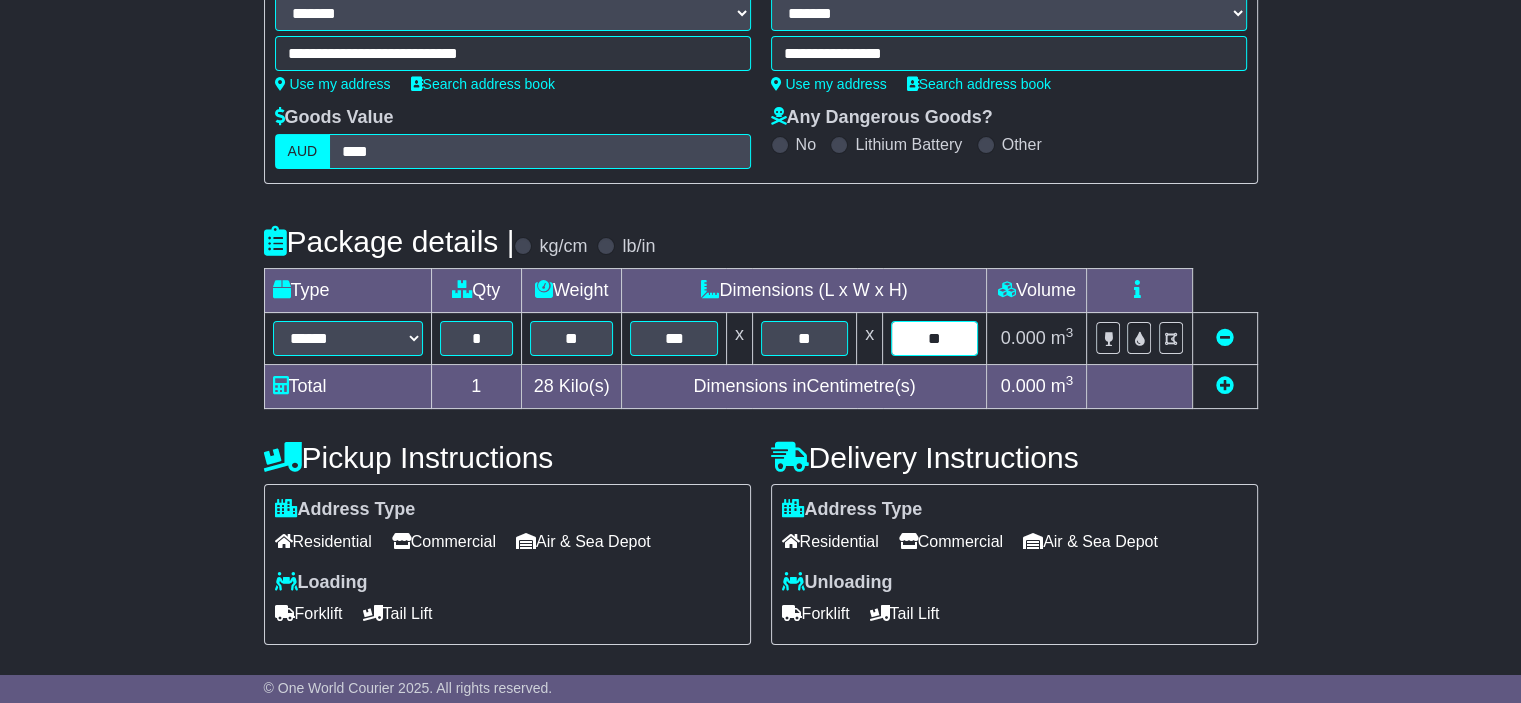 type on "**" 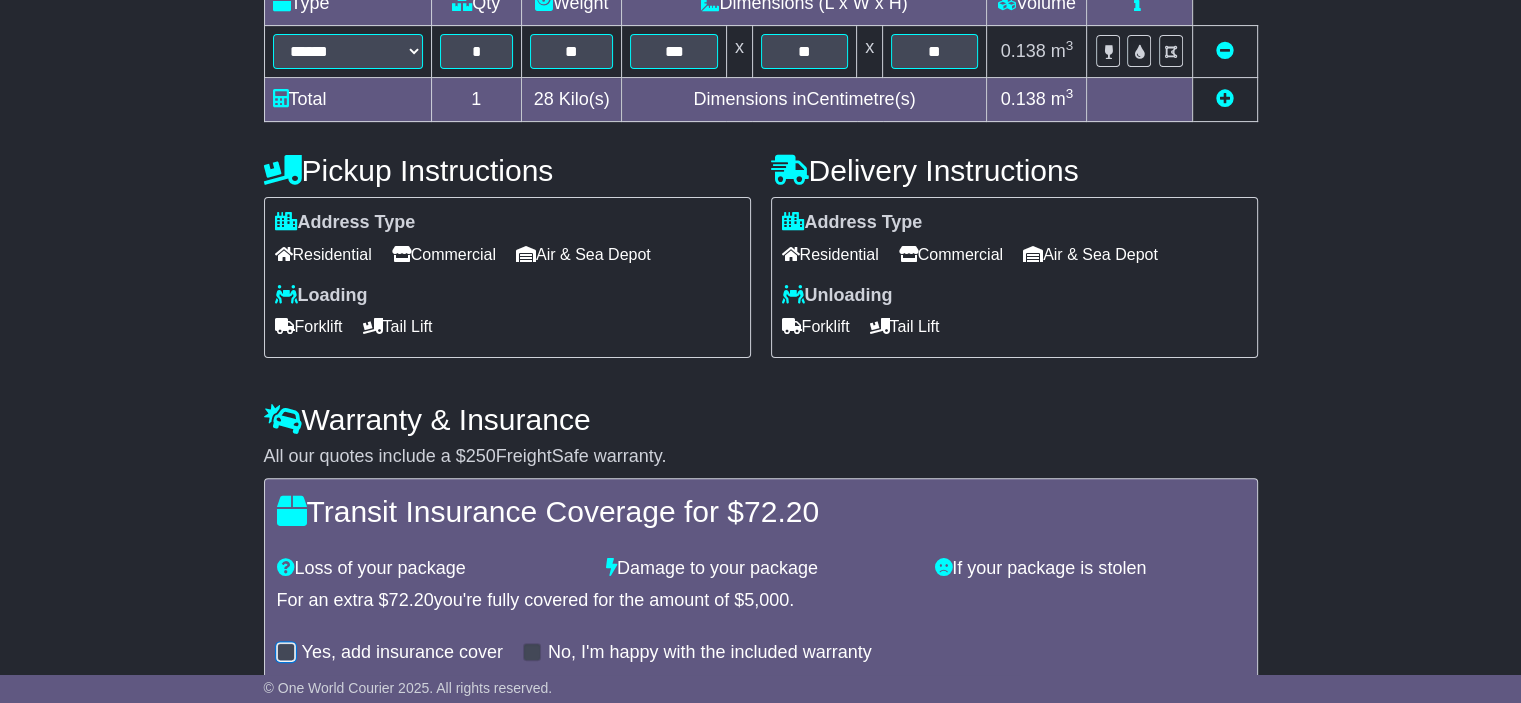 scroll, scrollTop: 382, scrollLeft: 0, axis: vertical 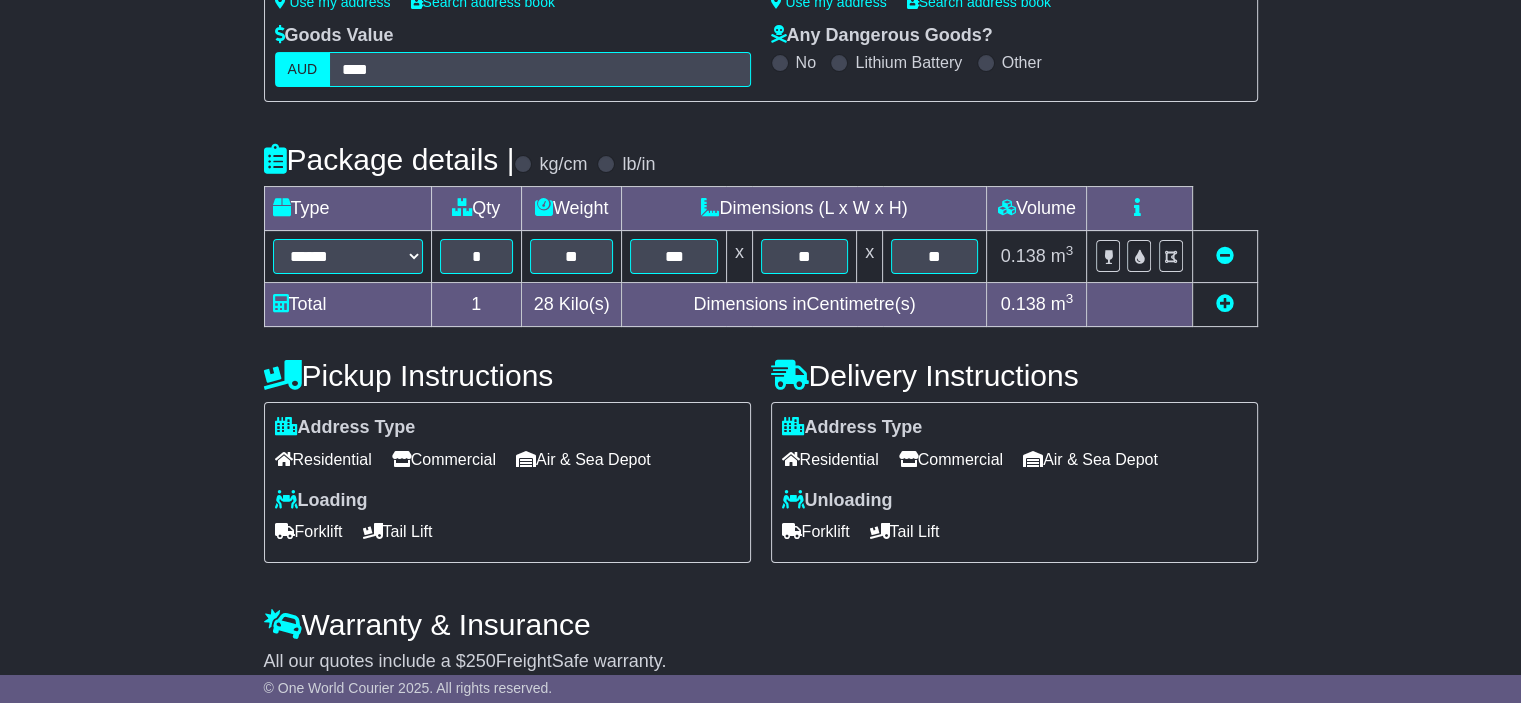 click on "Commercial" at bounding box center (444, 459) 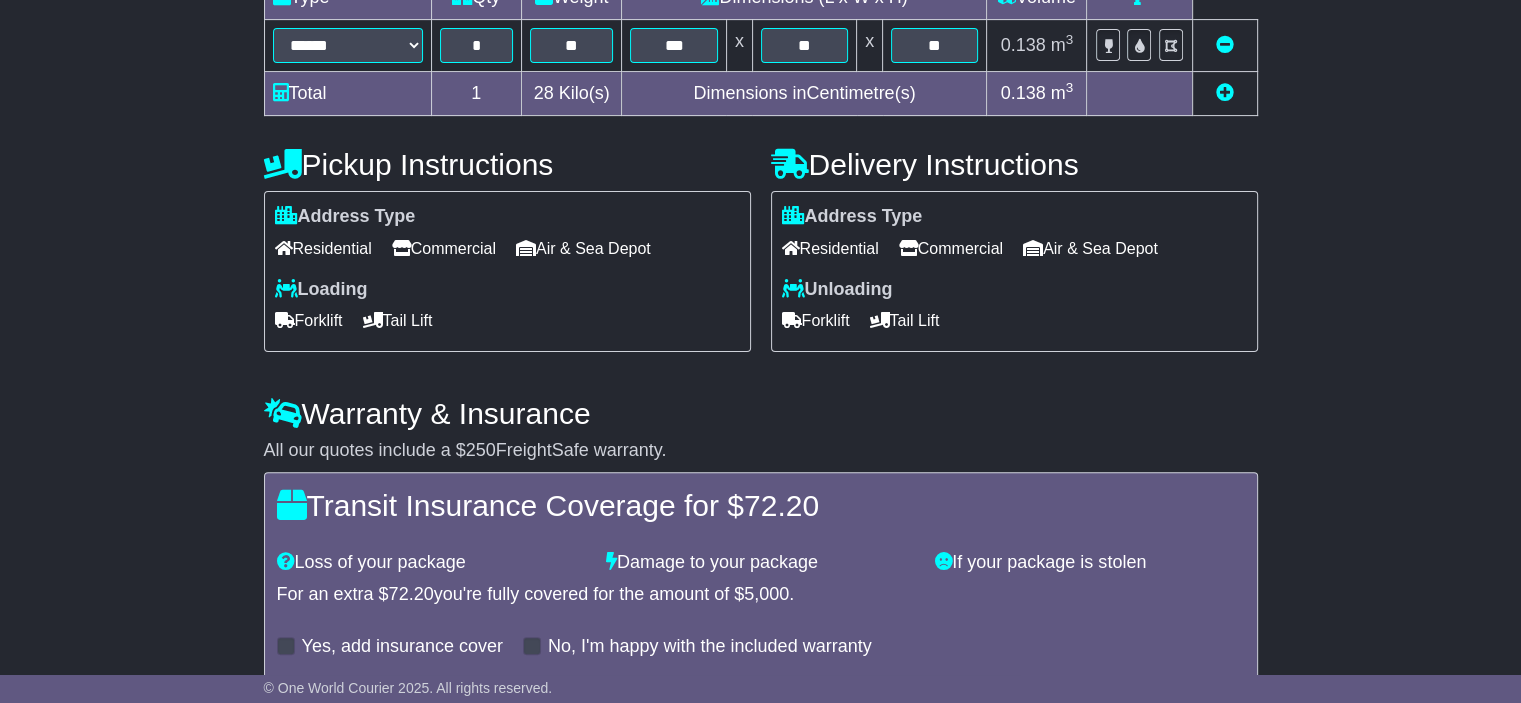 scroll, scrollTop: 684, scrollLeft: 0, axis: vertical 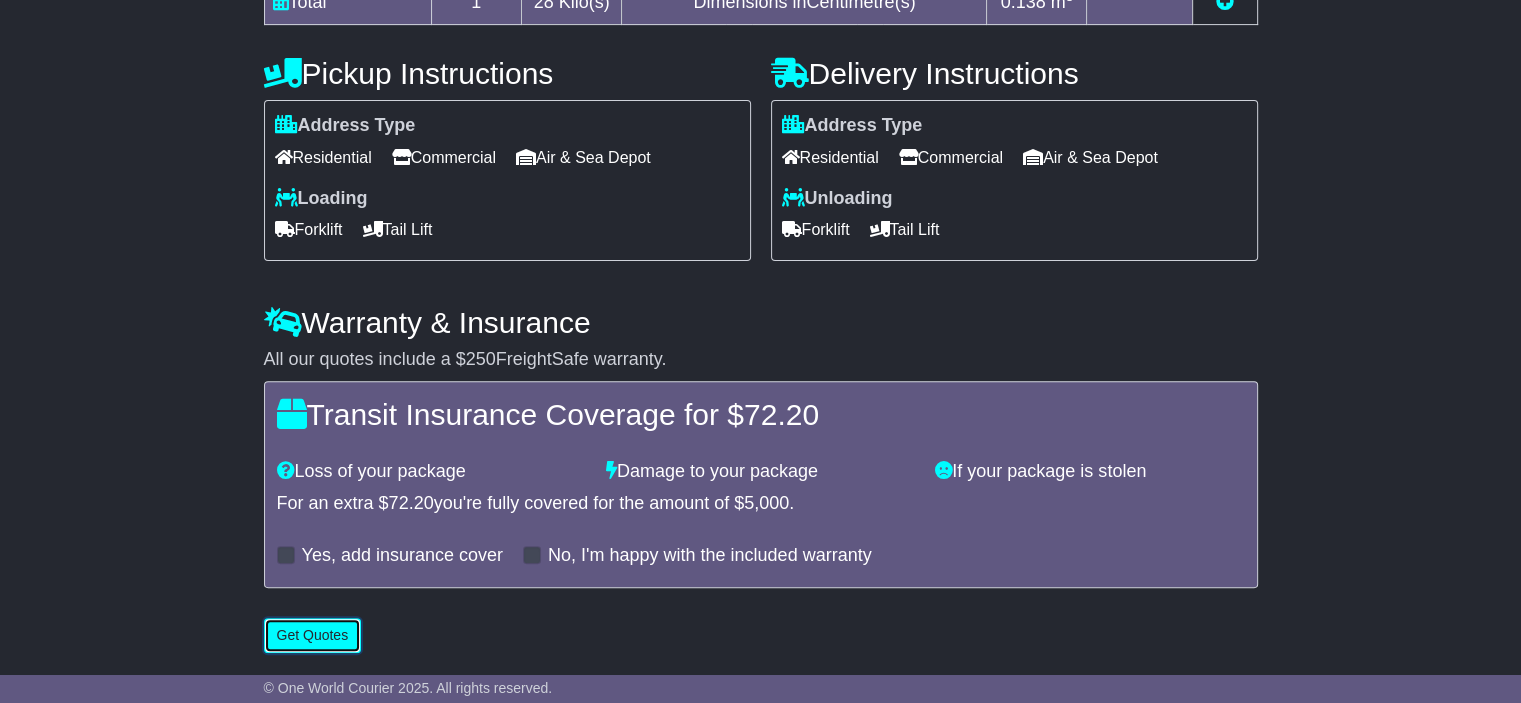 click on "Get Quotes" at bounding box center [313, 635] 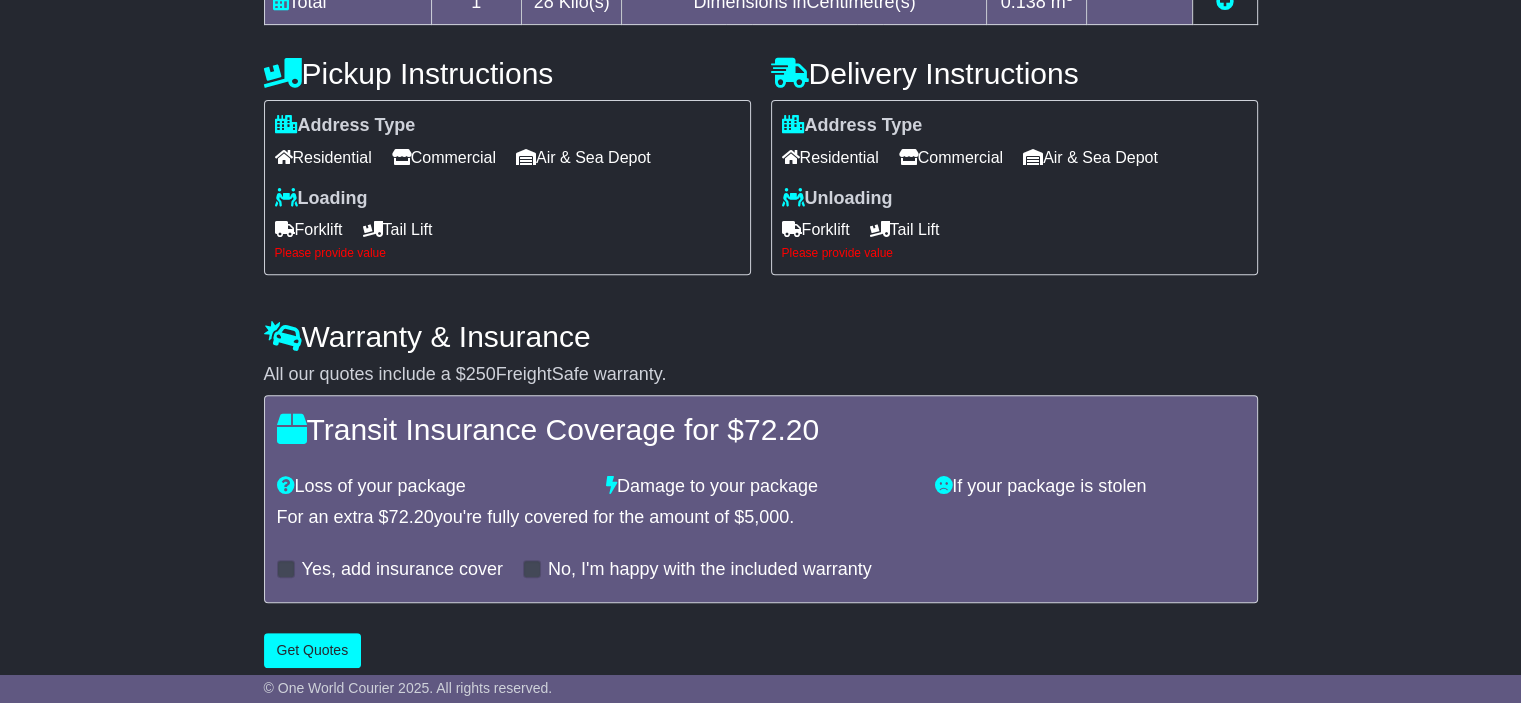 click on "Forklift" at bounding box center [309, 229] 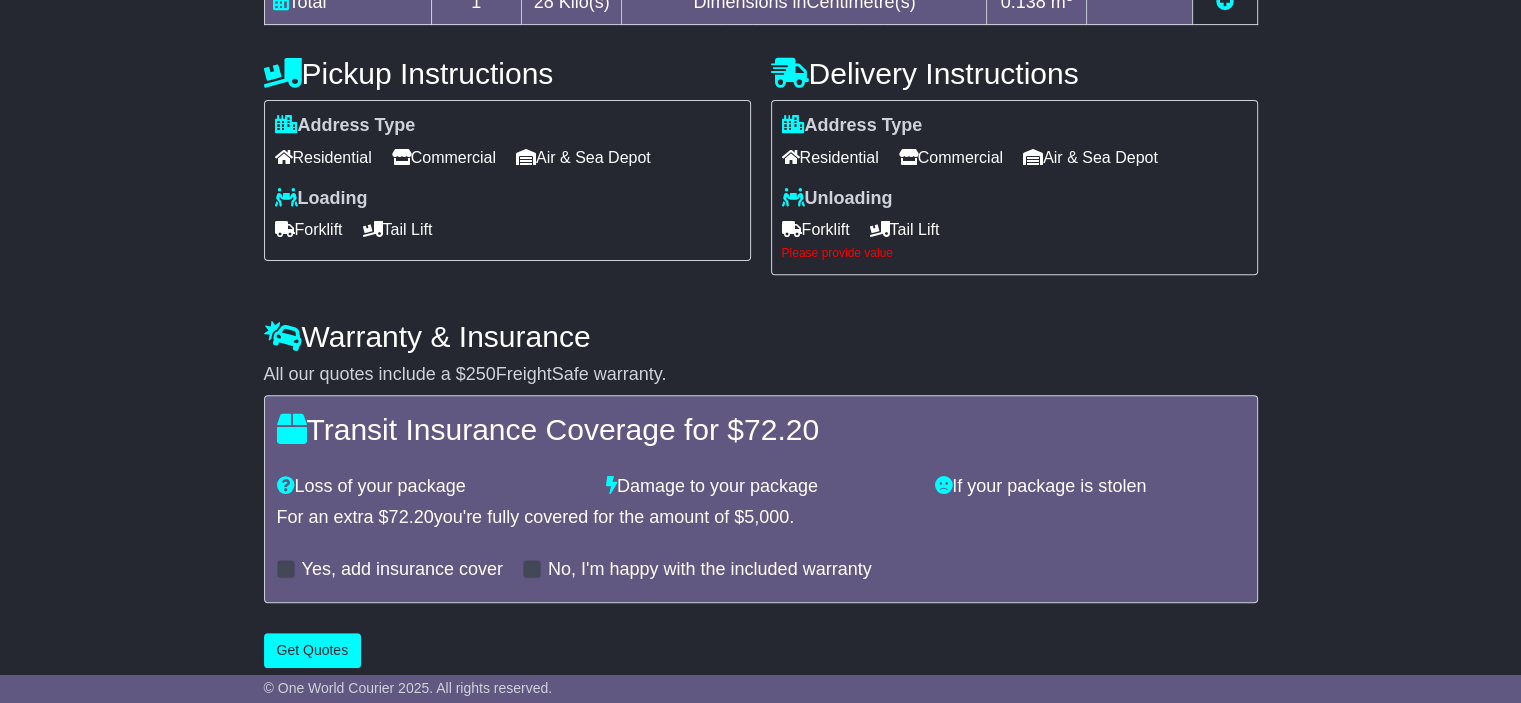 click on "Forklift" at bounding box center [816, 229] 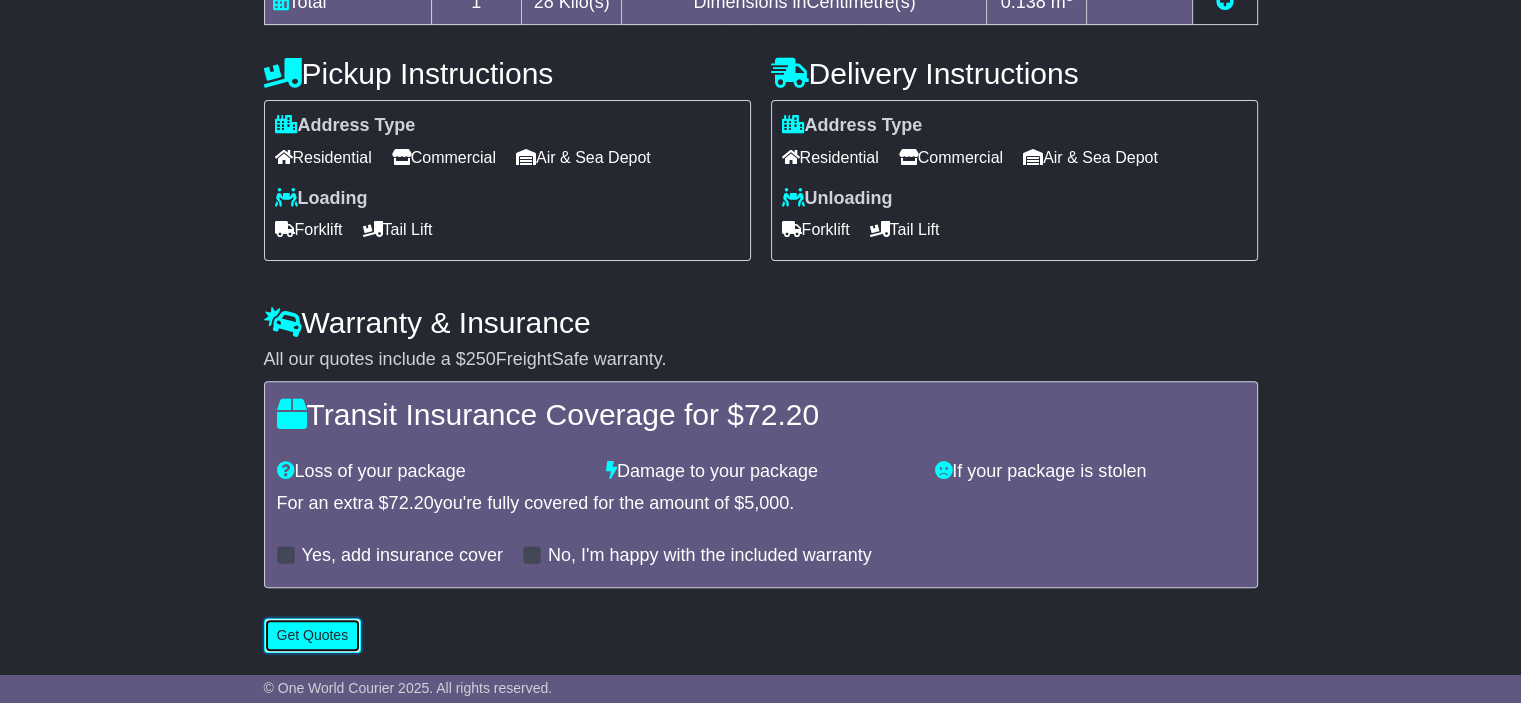 click on "Get Quotes" at bounding box center (313, 635) 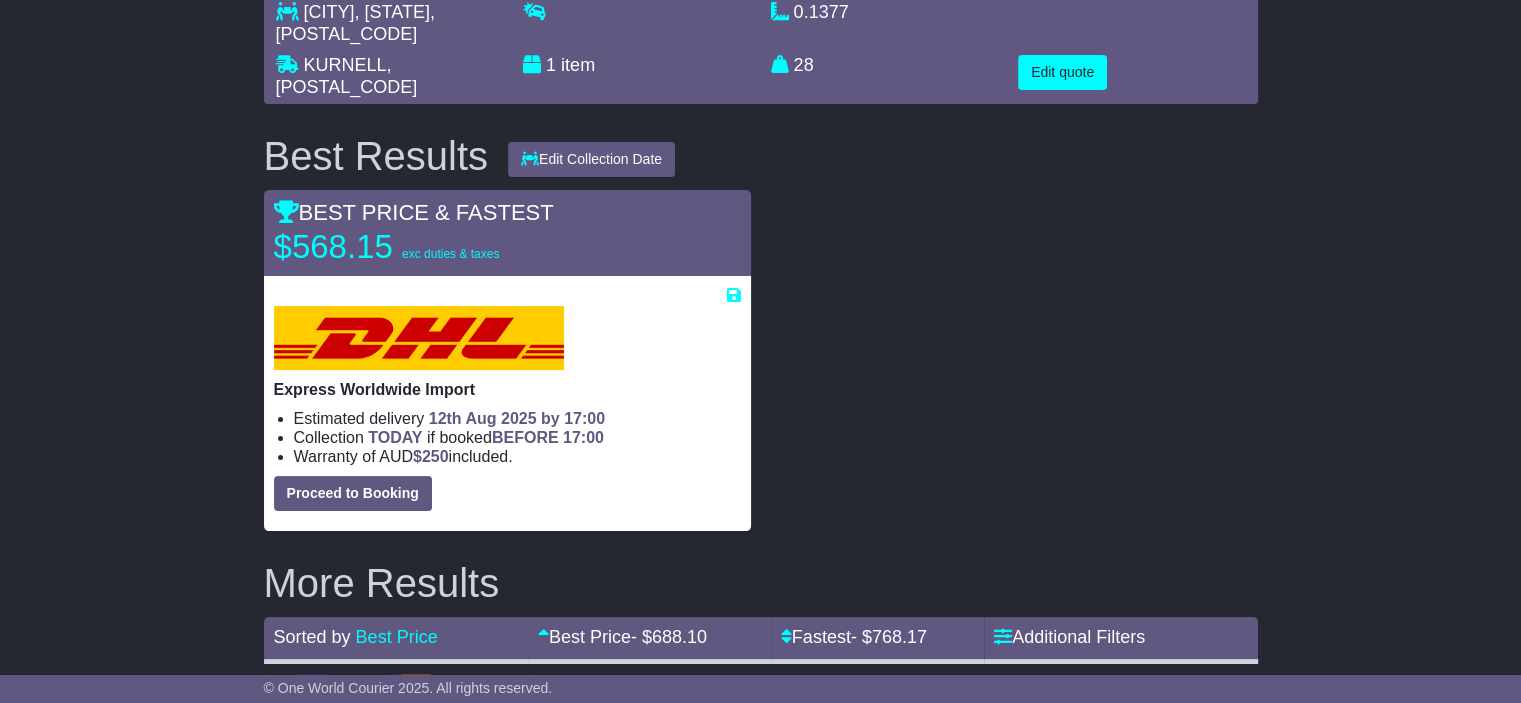 scroll, scrollTop: 200, scrollLeft: 0, axis: vertical 